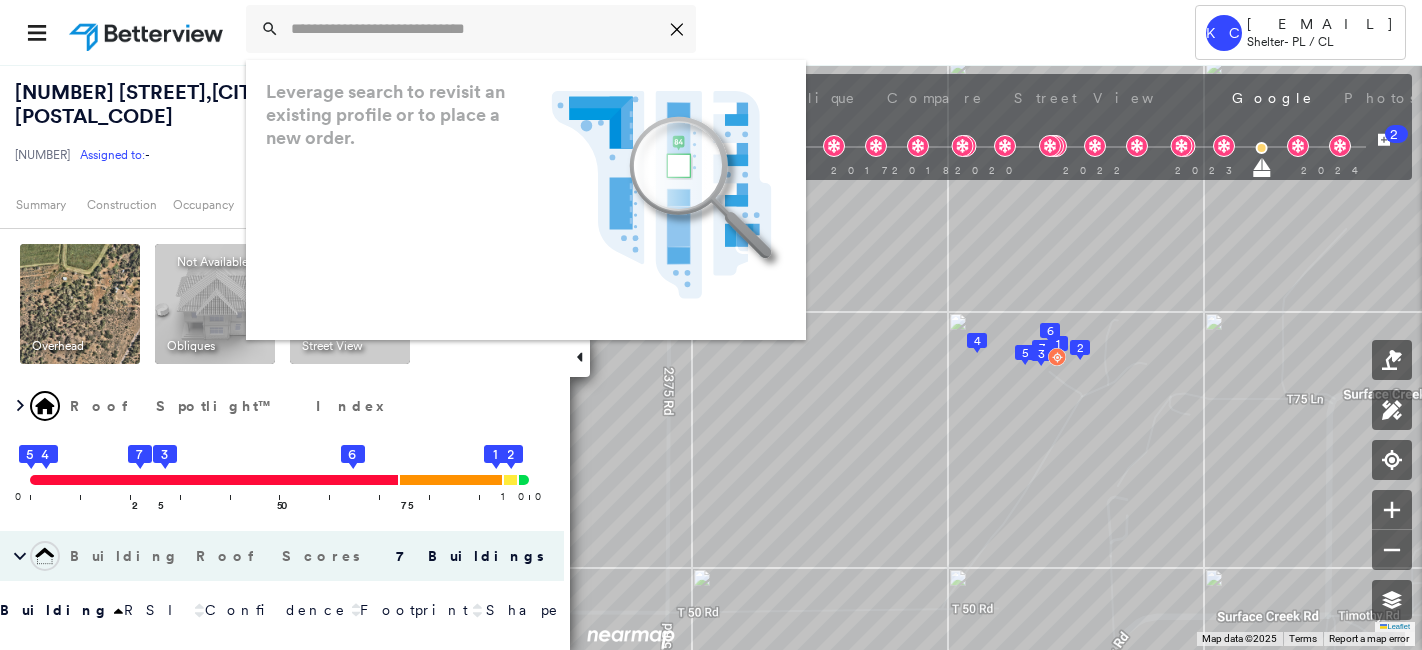scroll, scrollTop: 0, scrollLeft: 0, axis: both 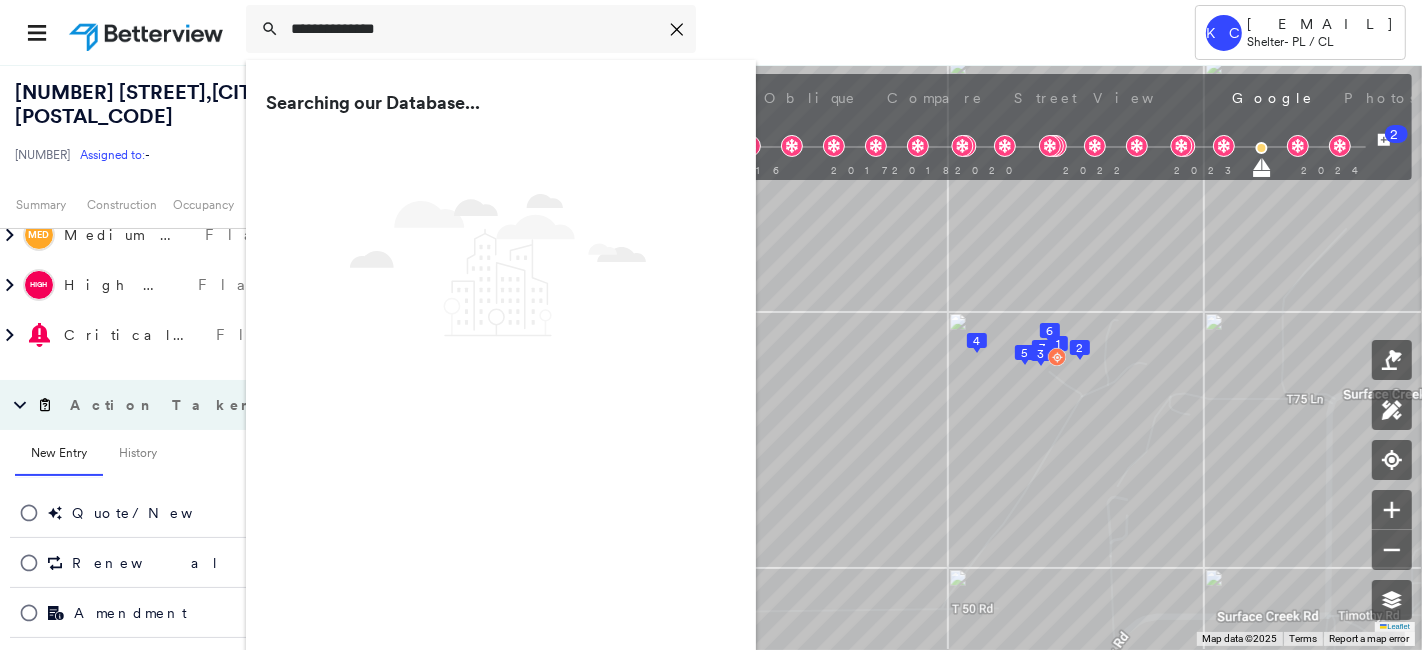 type on "**********" 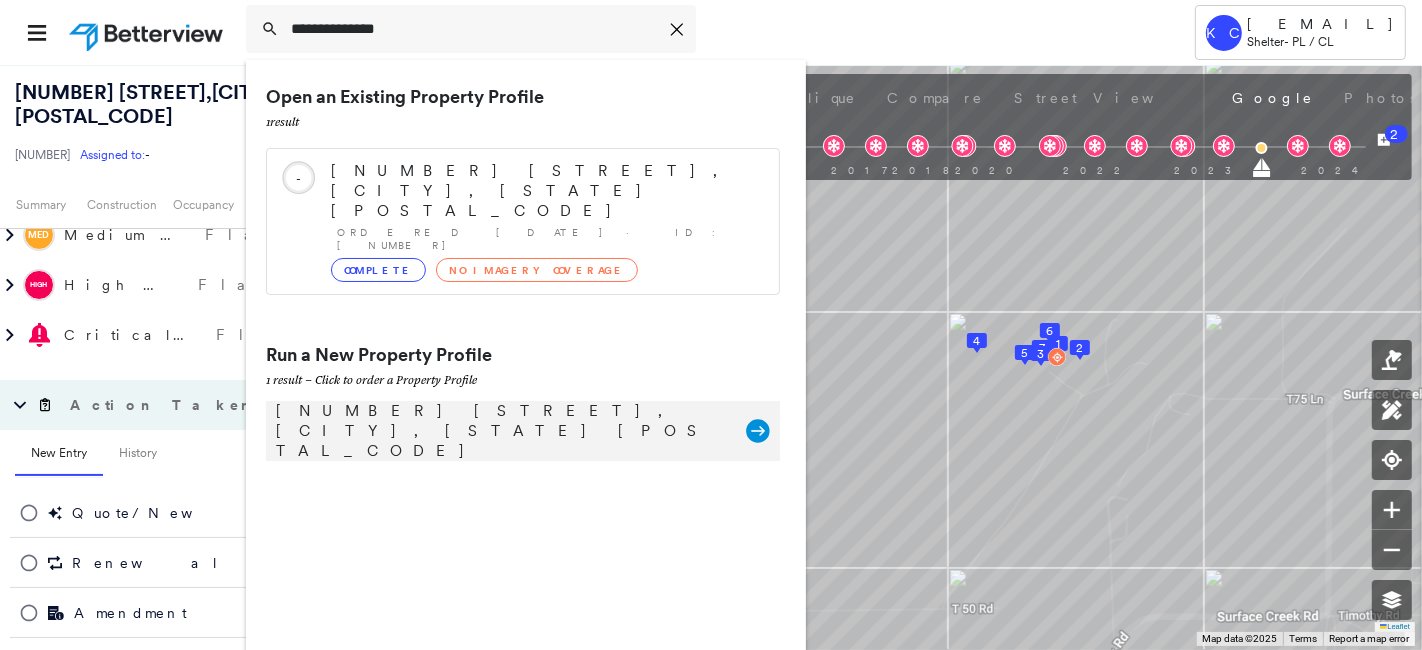 click on "[NUMBER] [STREET], [CITY], [STATE] [POSTAL_CODE]" at bounding box center (501, 431) 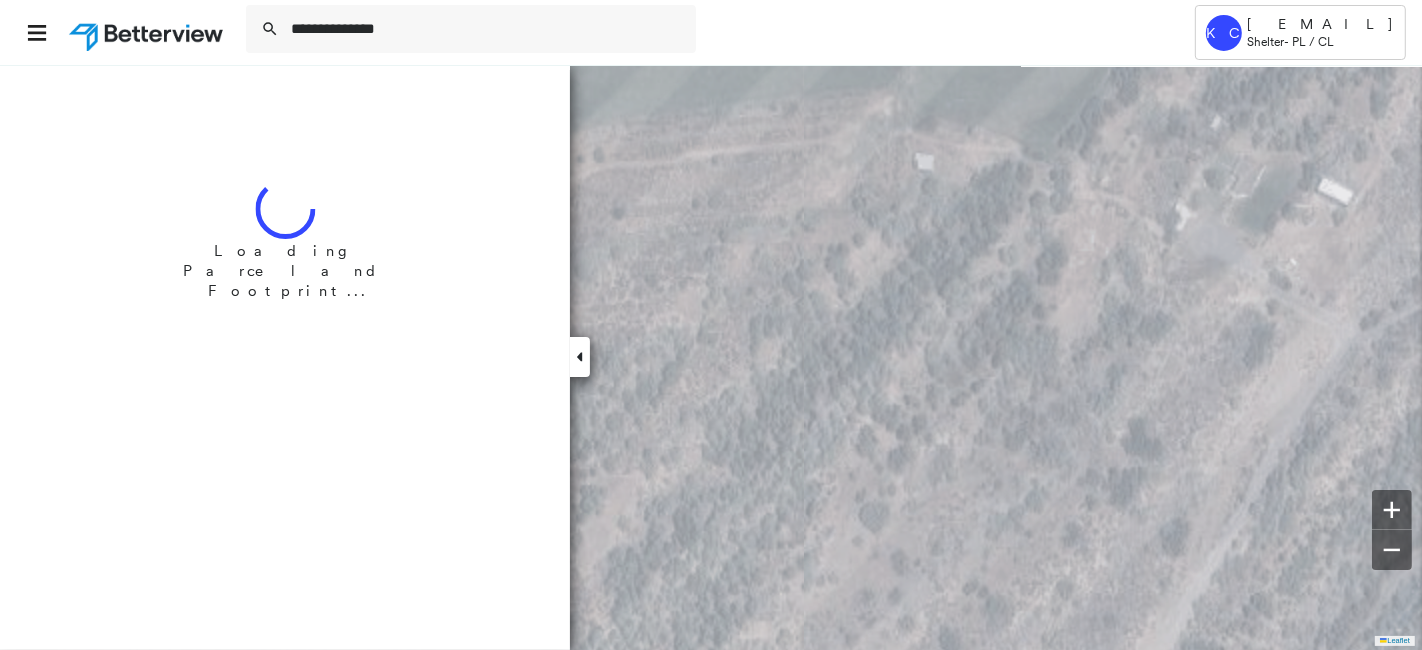 type 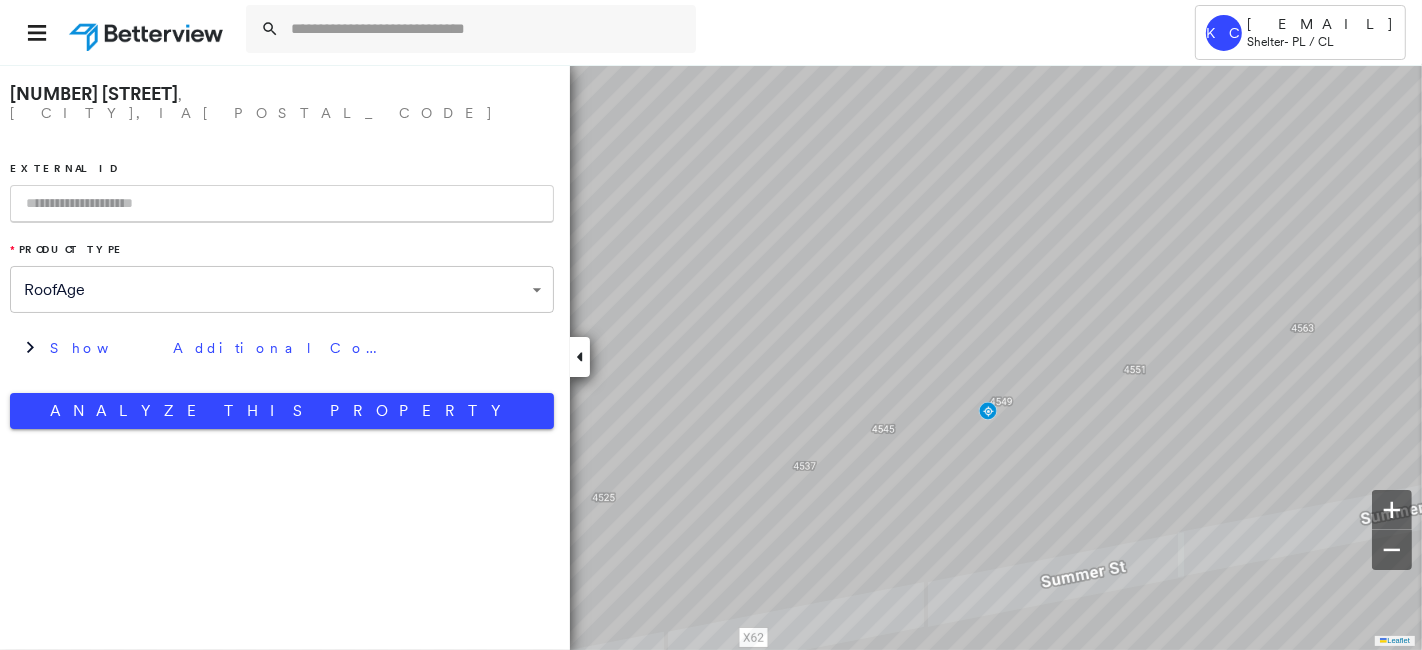 click at bounding box center (282, 204) 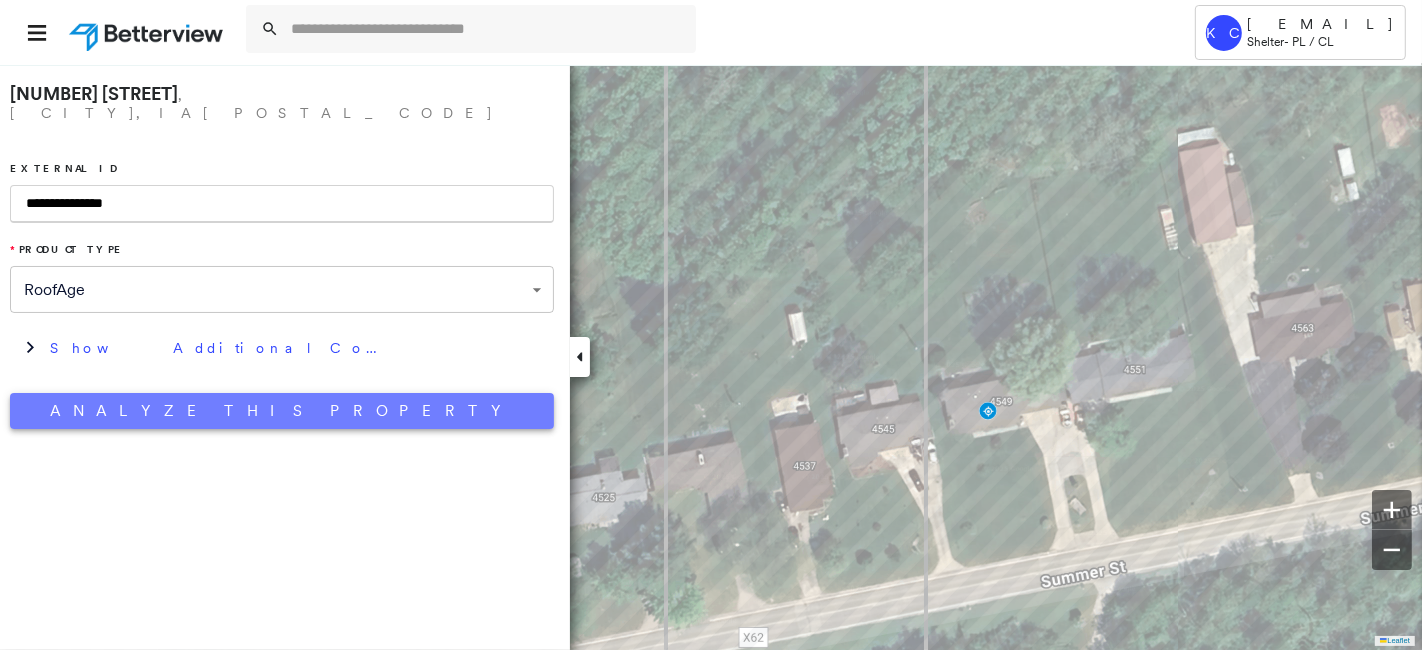 type on "**********" 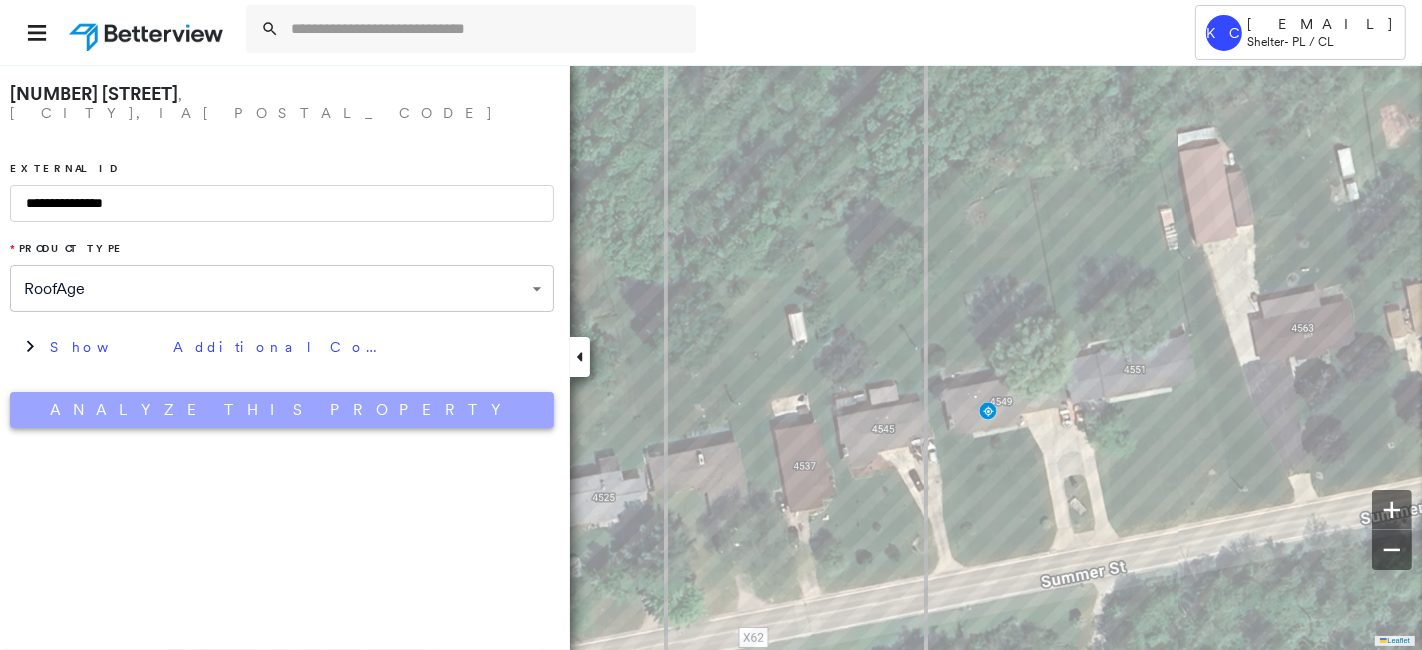 click on "Analyze This Property" at bounding box center (282, 410) 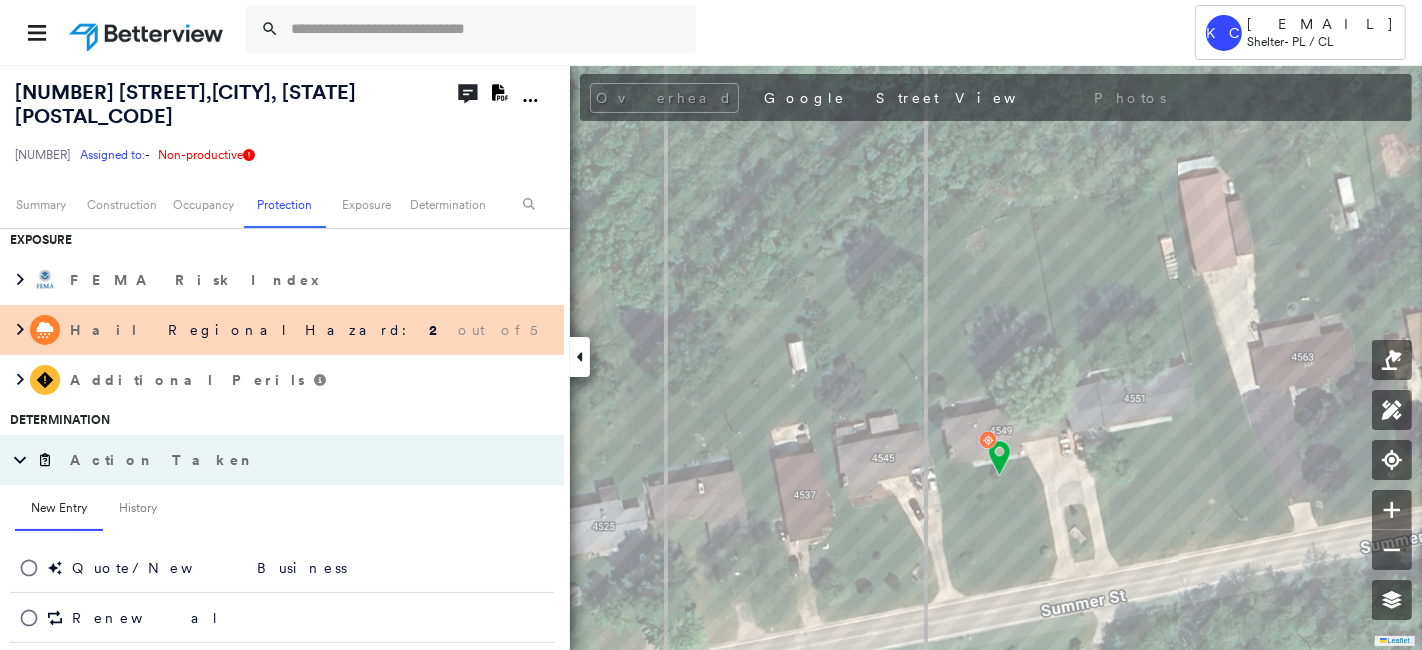 scroll, scrollTop: 617, scrollLeft: 0, axis: vertical 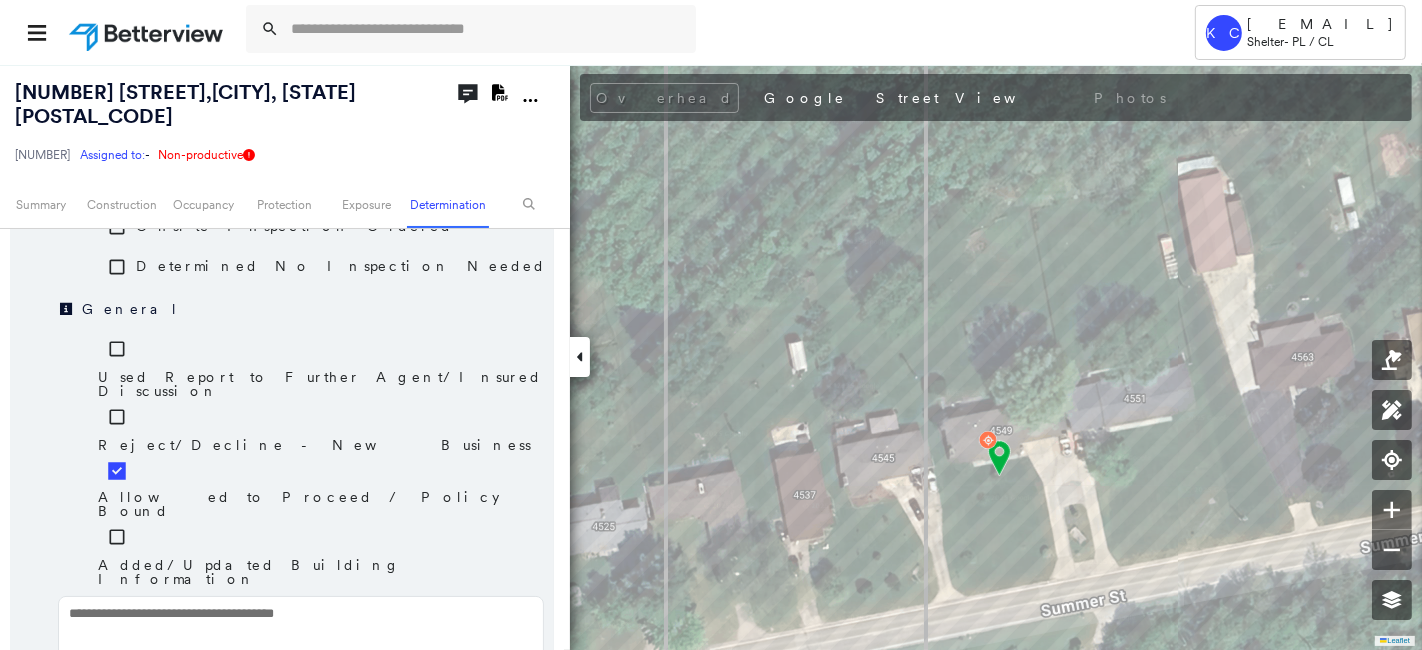 click on "Save" at bounding box center [447, 709] 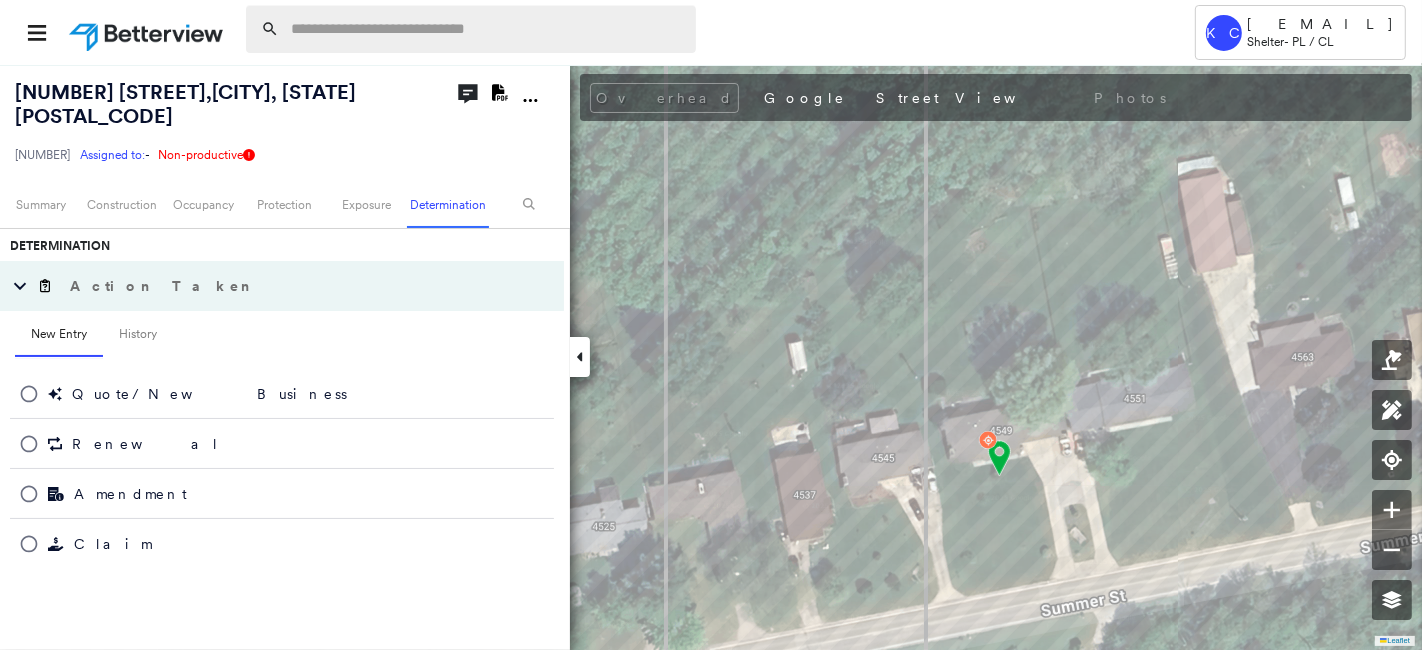 scroll, scrollTop: 618, scrollLeft: 0, axis: vertical 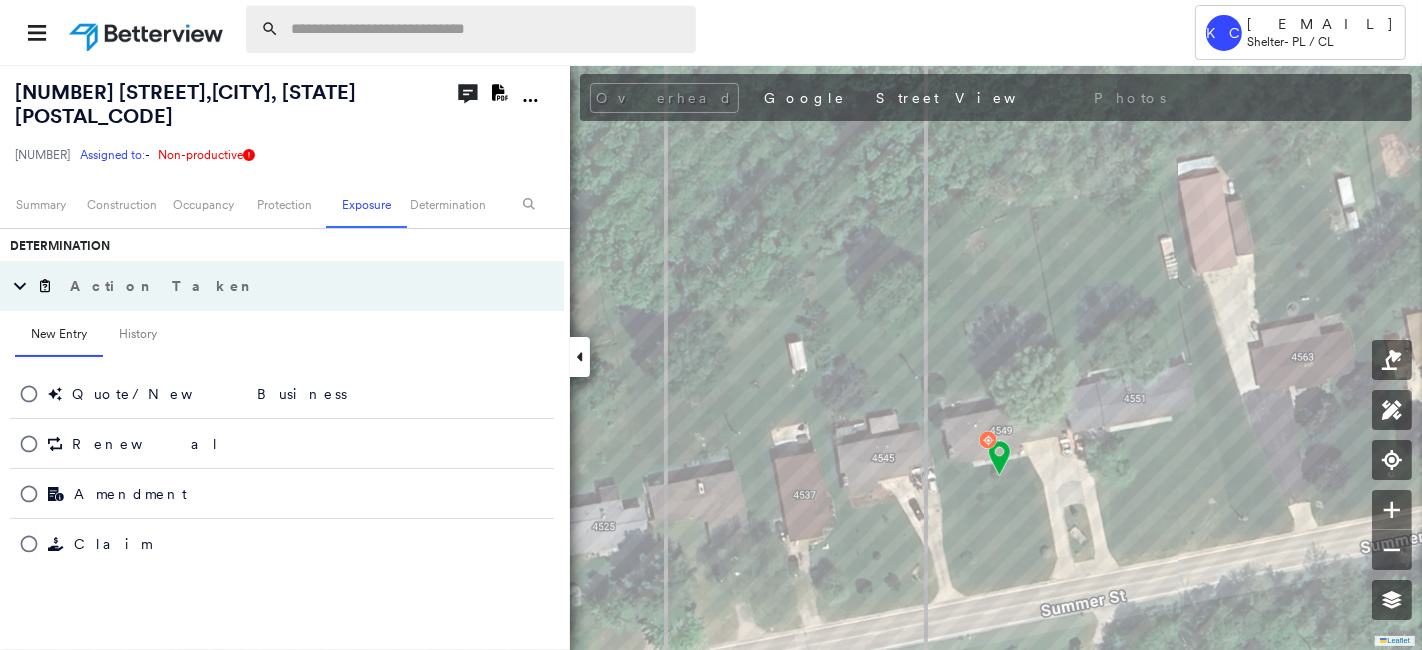 click at bounding box center (487, 29) 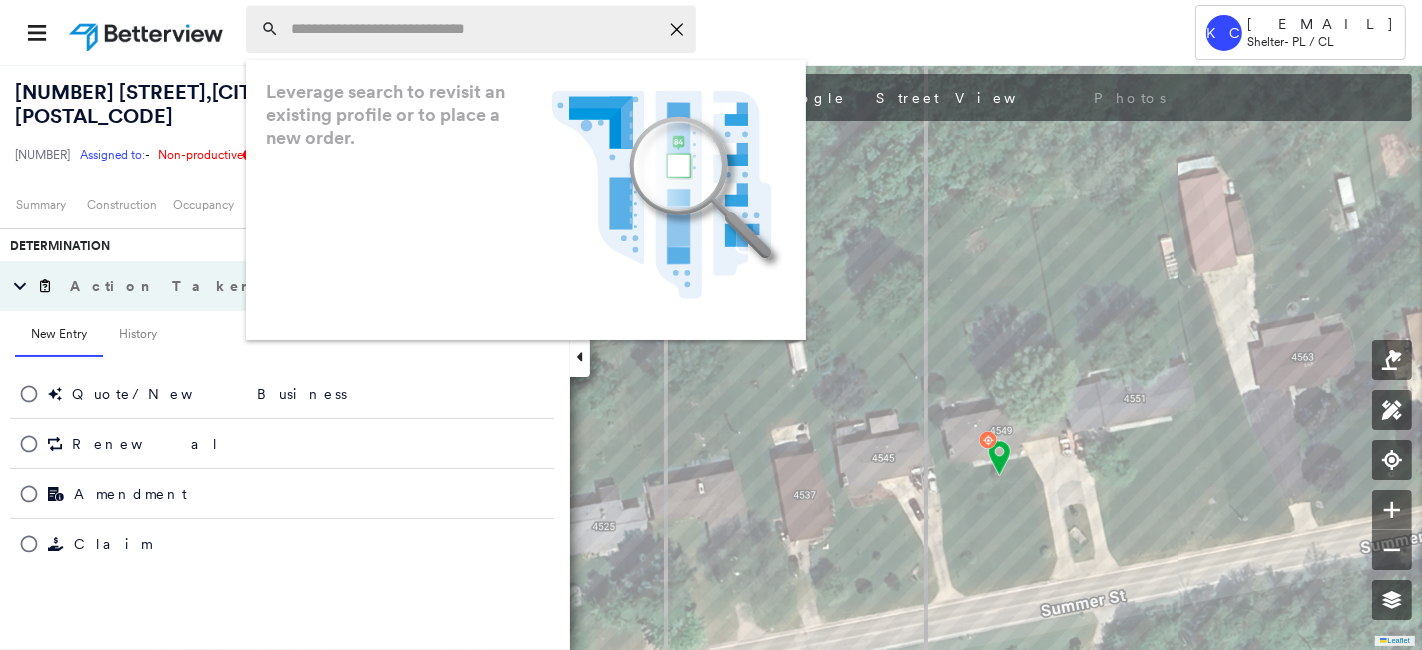 paste on "**********" 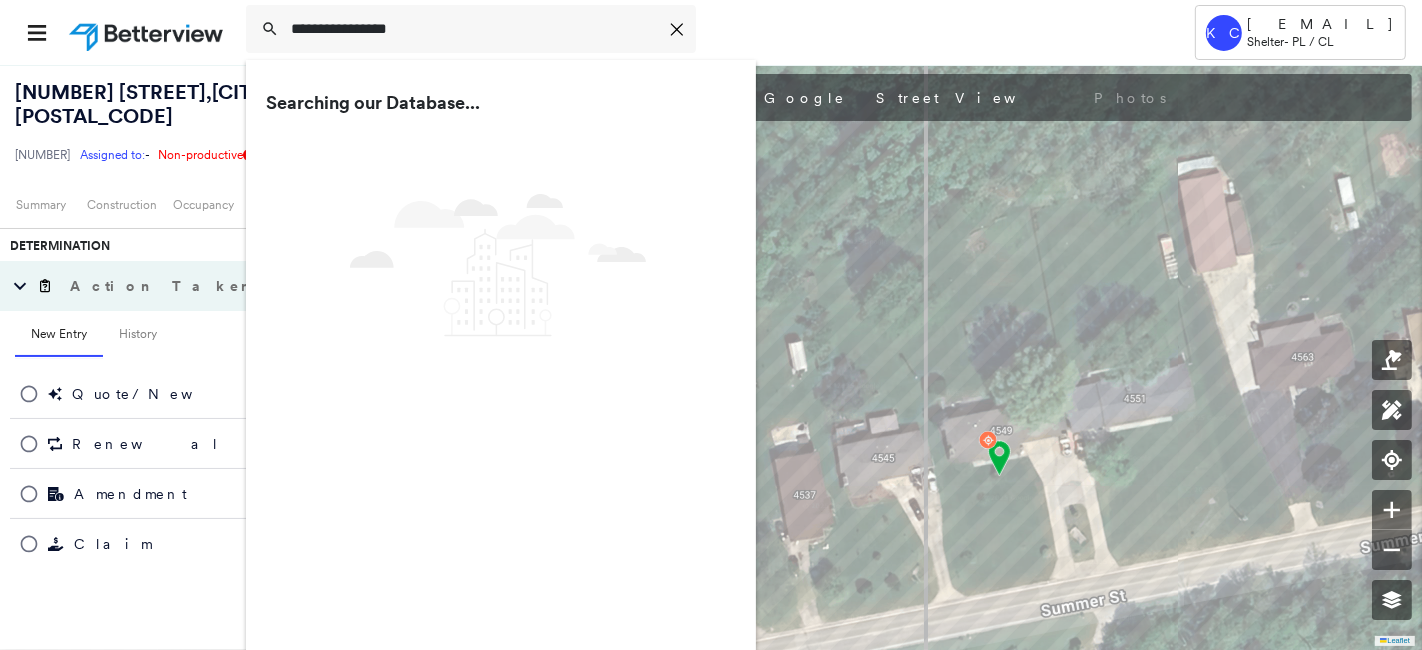 type on "**********" 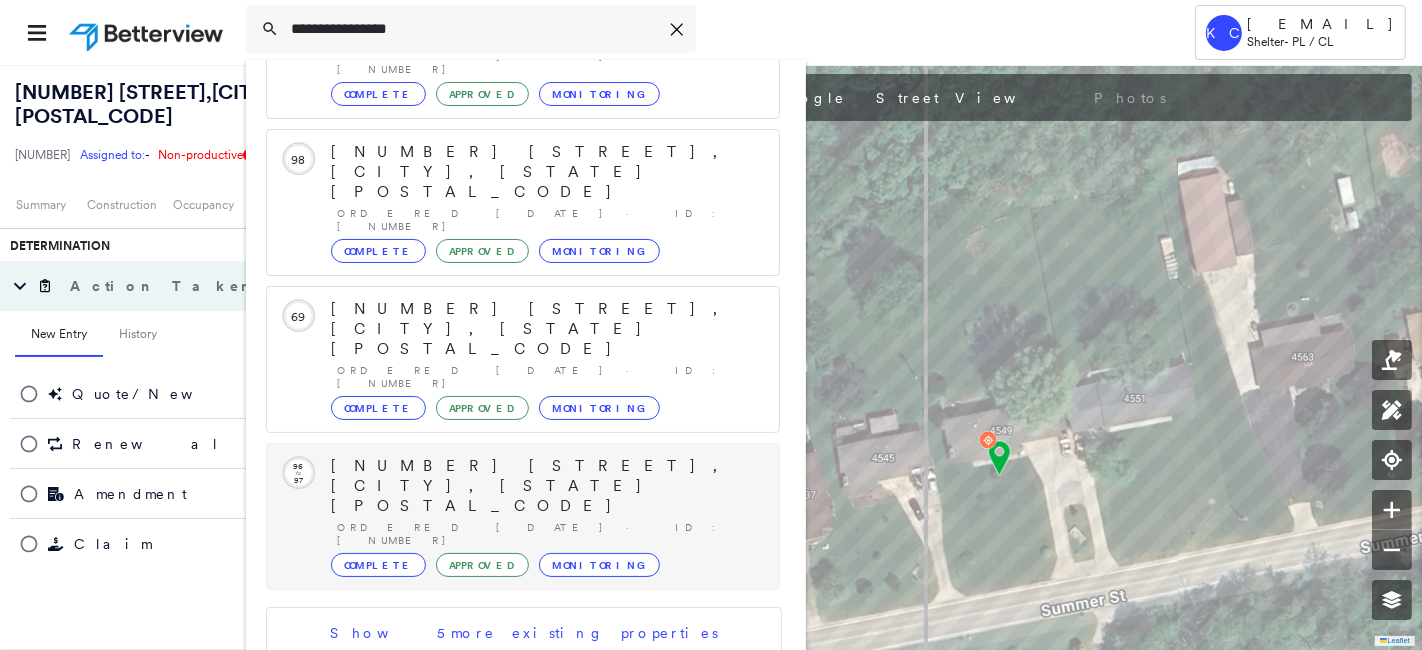 scroll, scrollTop: 340, scrollLeft: 0, axis: vertical 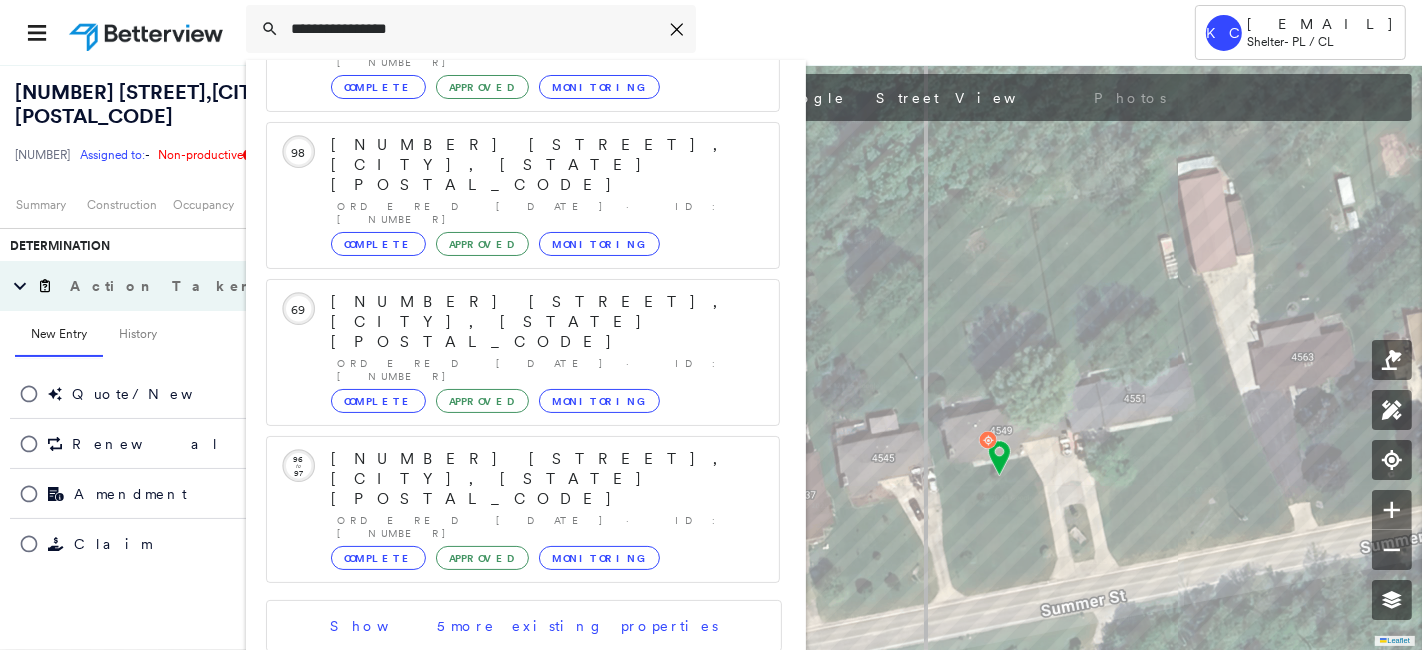 click on "[NUMBER] [STREET], [CITY], [STATE] [POSTAL_CODE]" at bounding box center [501, 771] 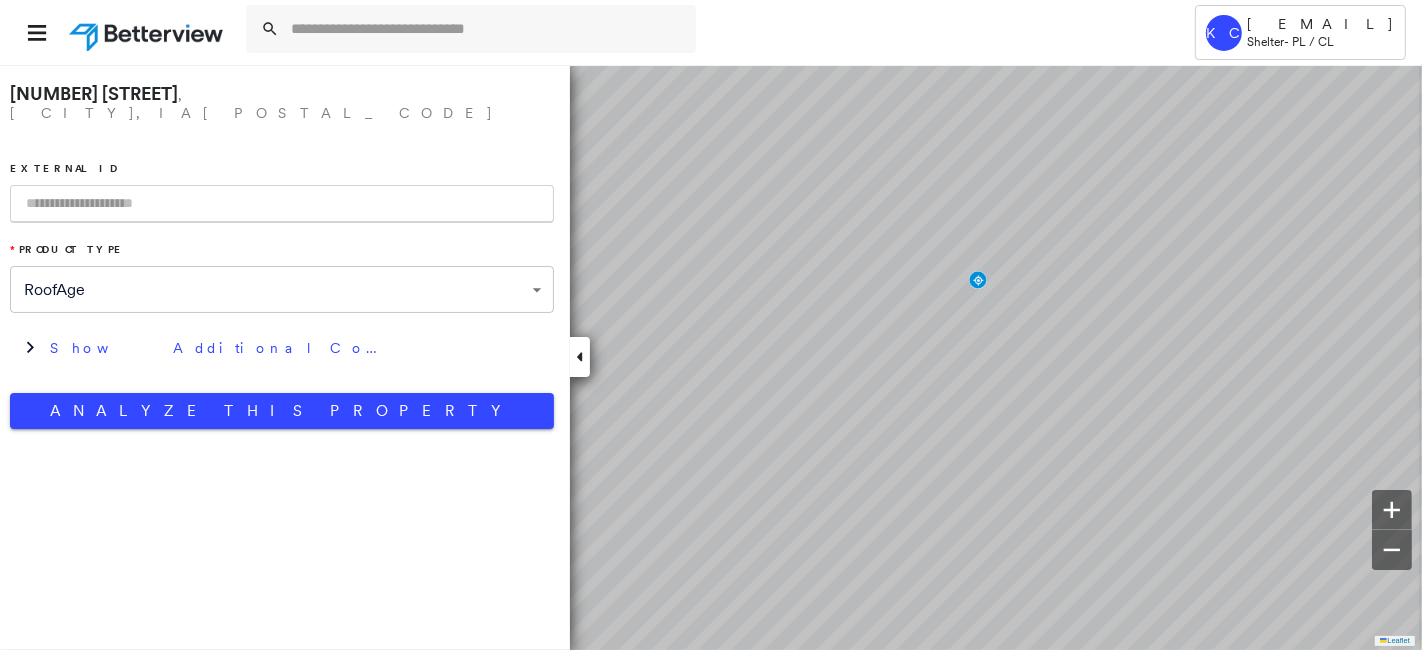 click at bounding box center (282, 204) 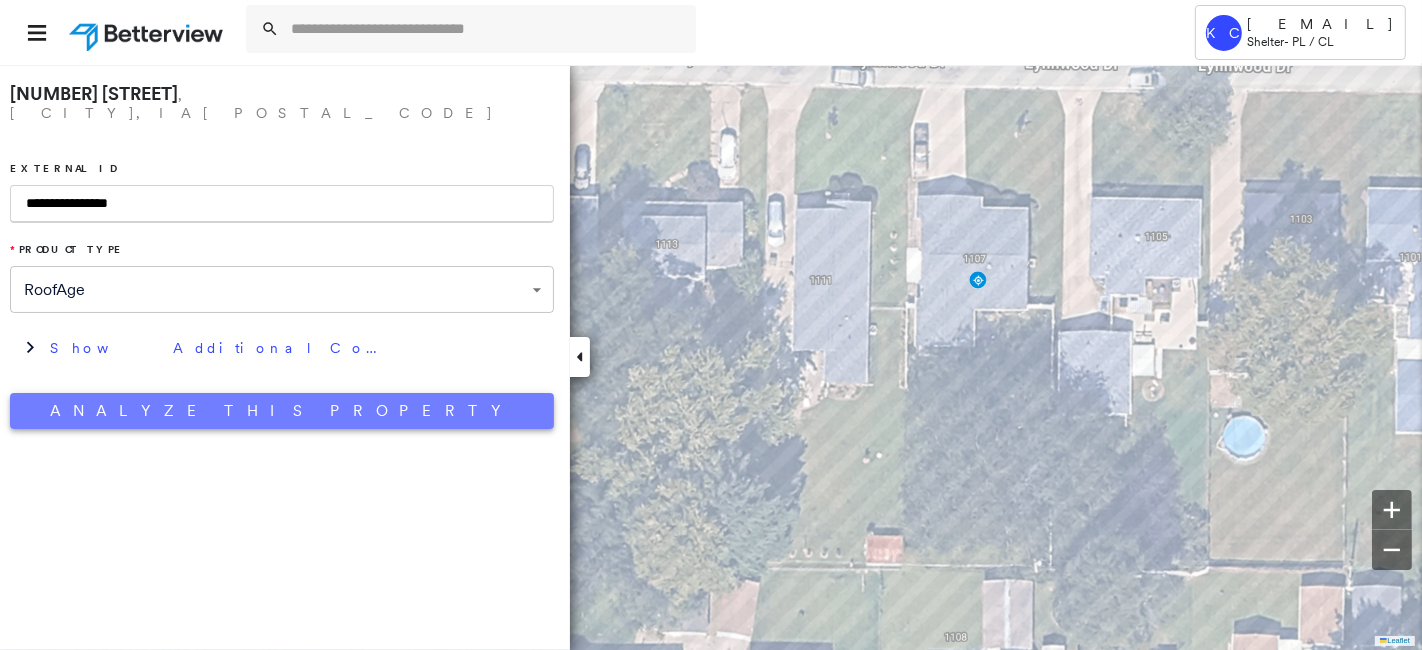 type on "**********" 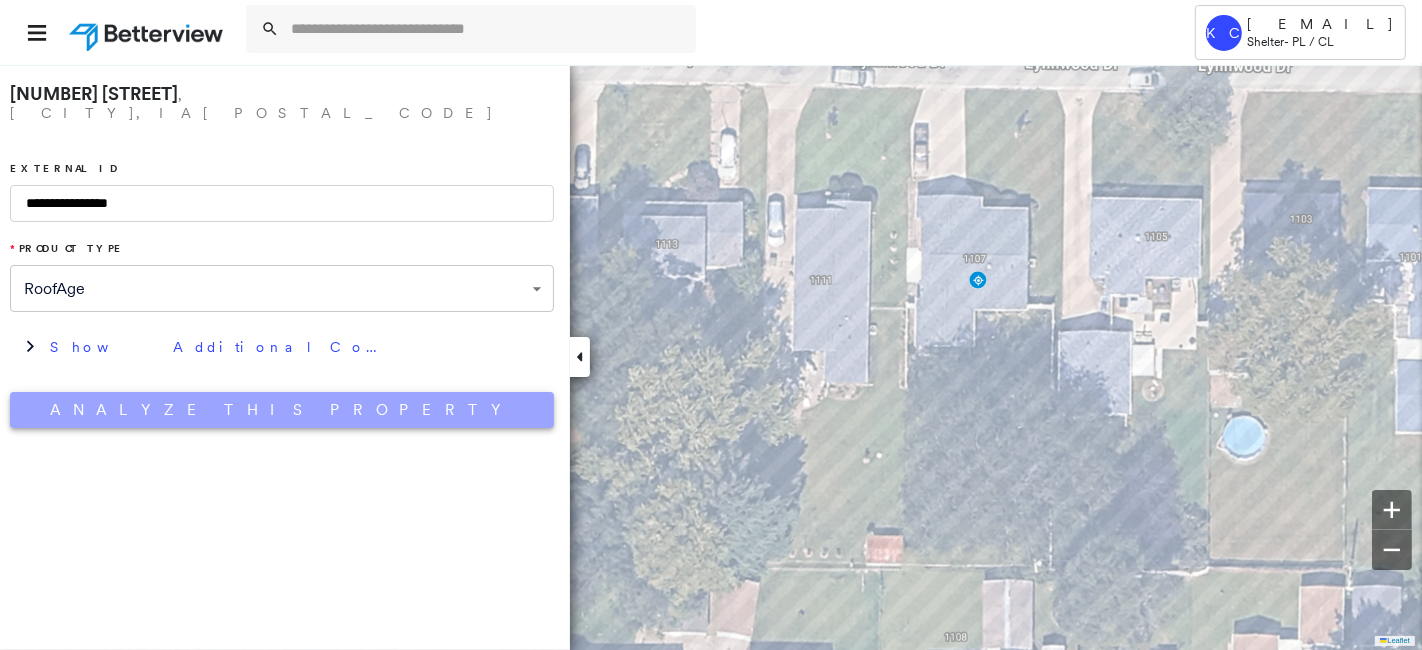 click on "Analyze This Property" at bounding box center [282, 410] 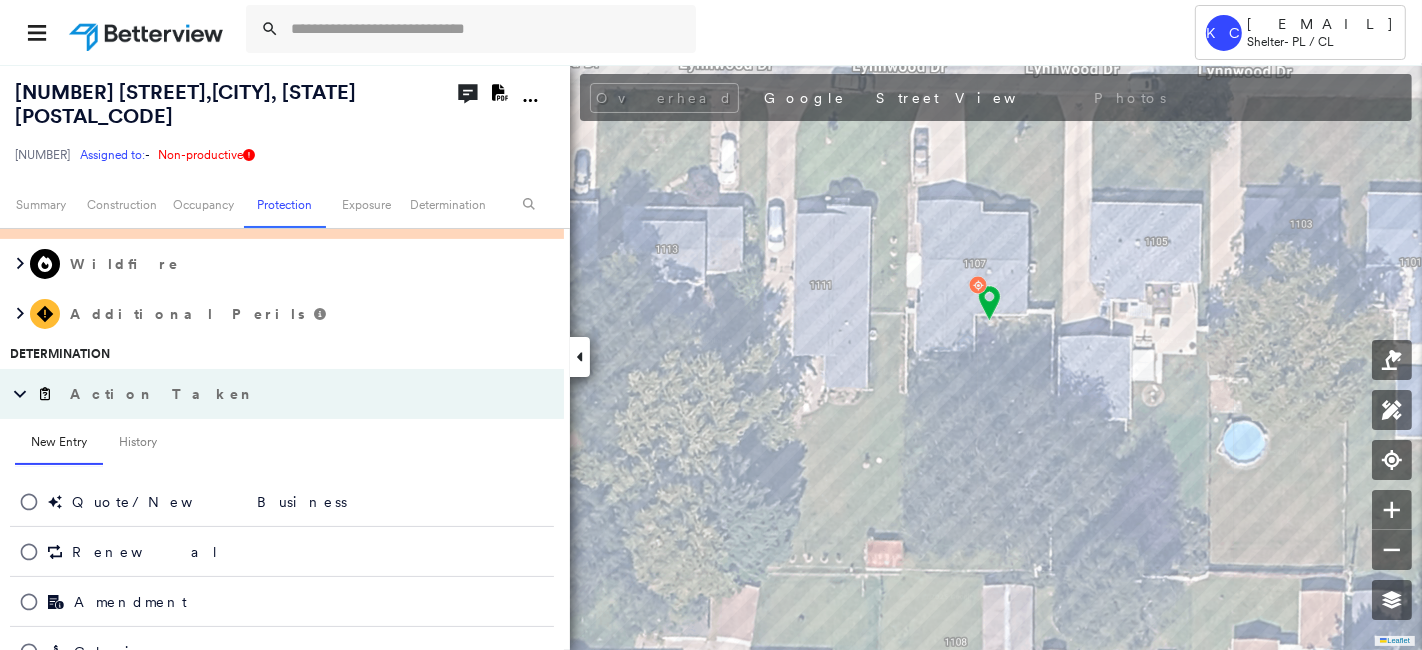 scroll, scrollTop: 668, scrollLeft: 0, axis: vertical 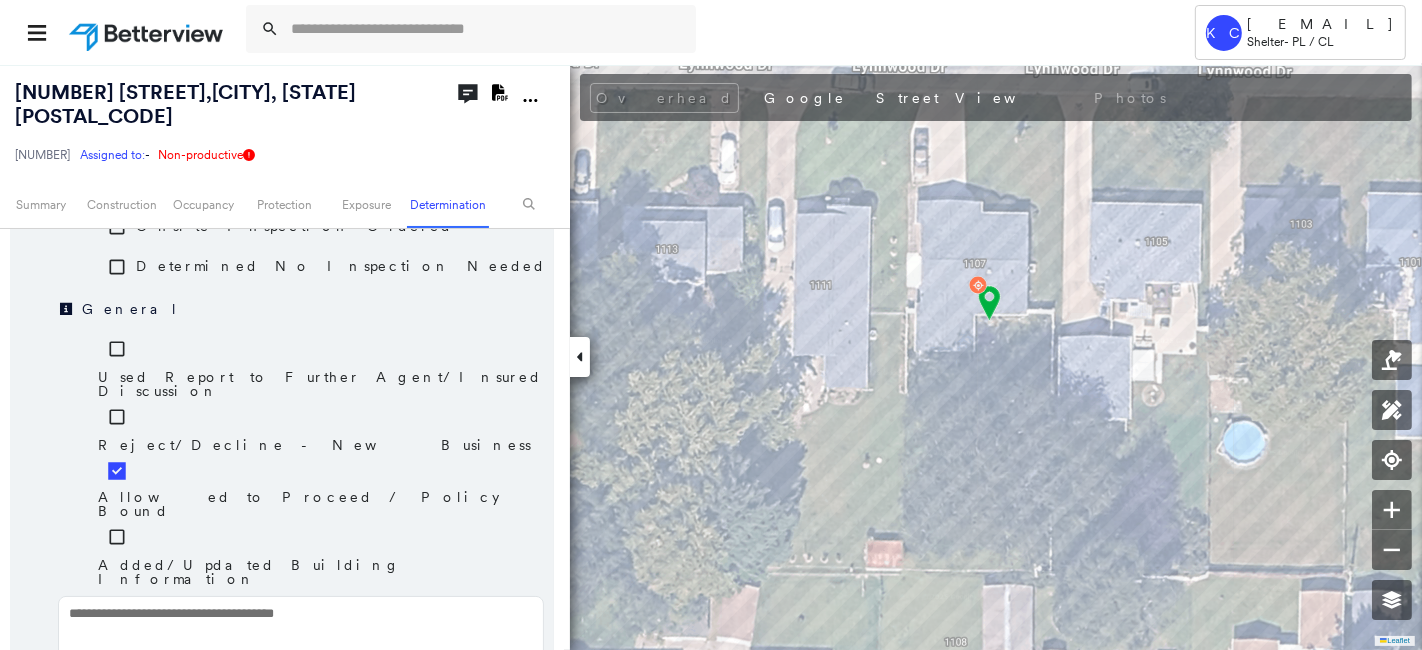 click on "Save" at bounding box center (447, 709) 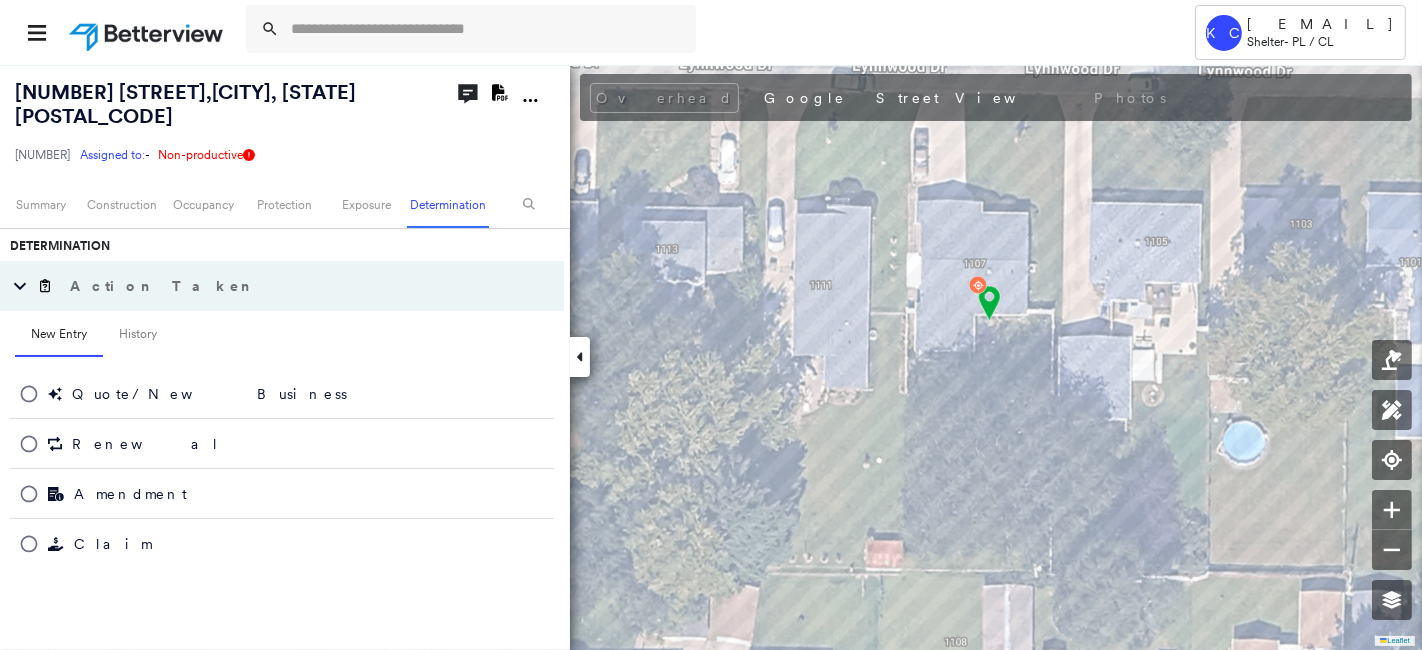 scroll, scrollTop: 668, scrollLeft: 0, axis: vertical 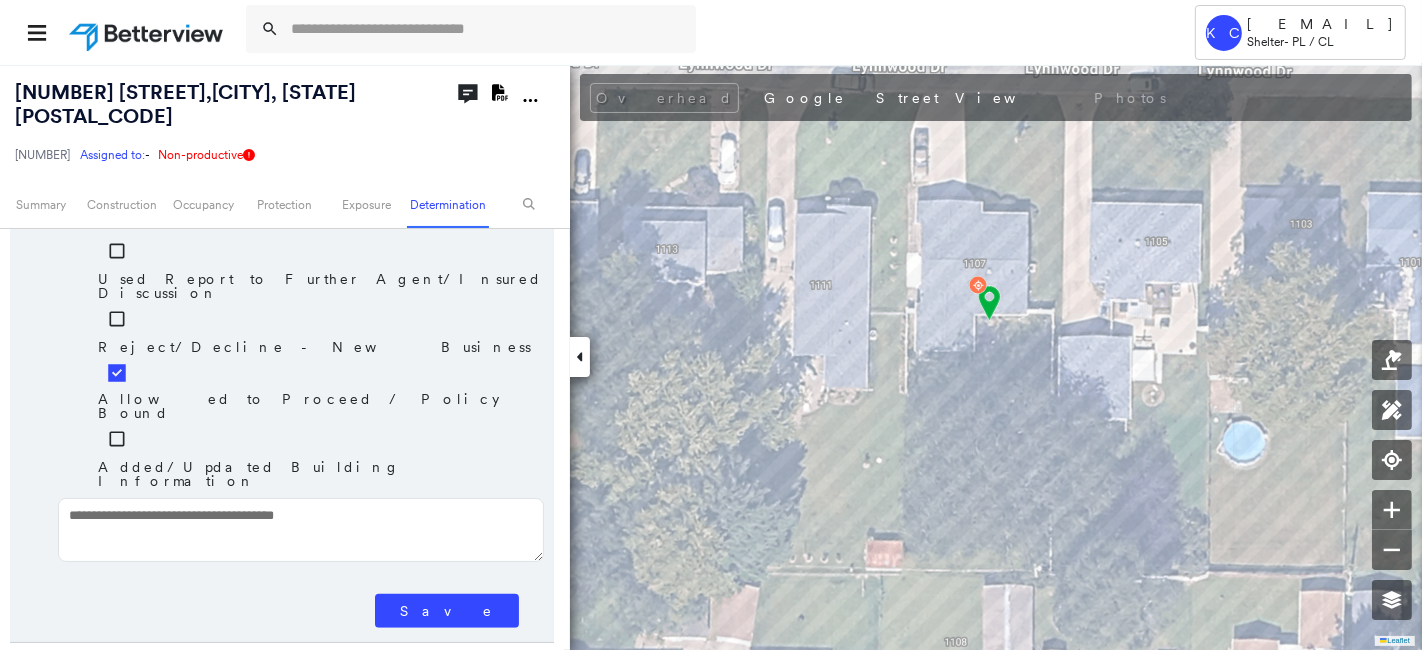 click on "Save" at bounding box center [447, 611] 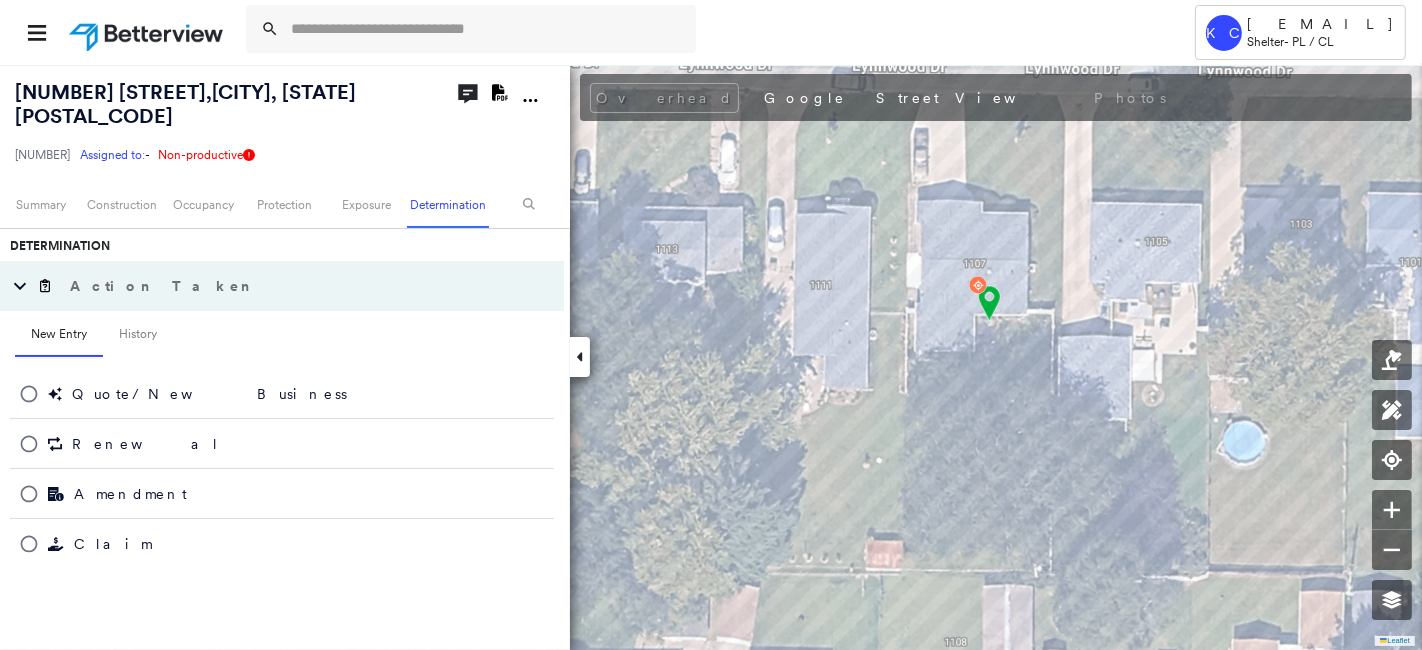 scroll, scrollTop: 668, scrollLeft: 0, axis: vertical 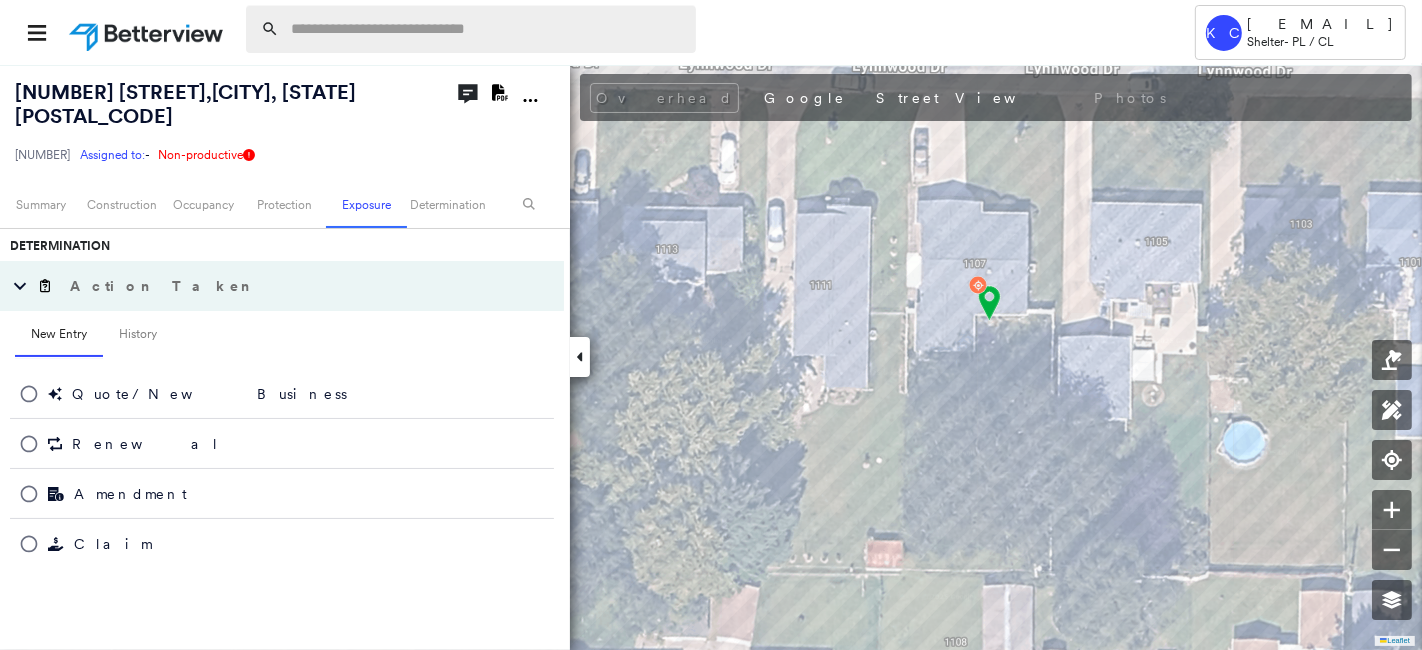 click at bounding box center [487, 29] 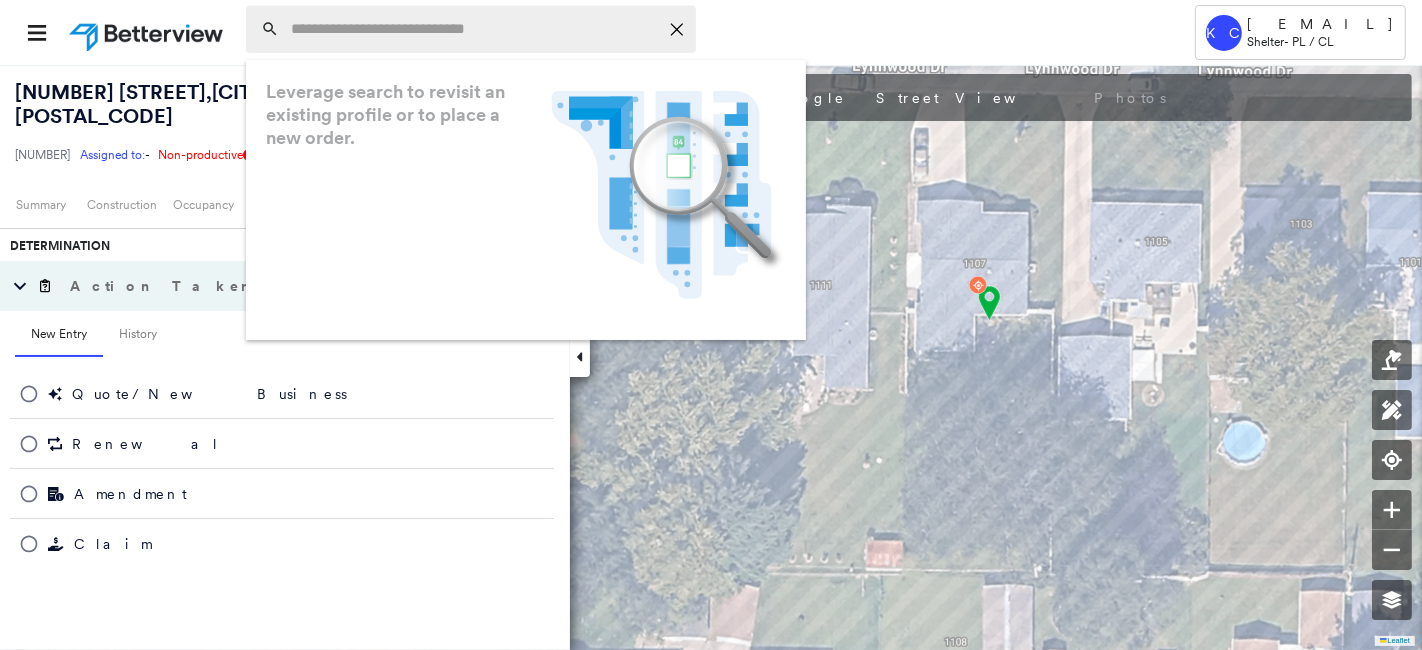 paste on "**********" 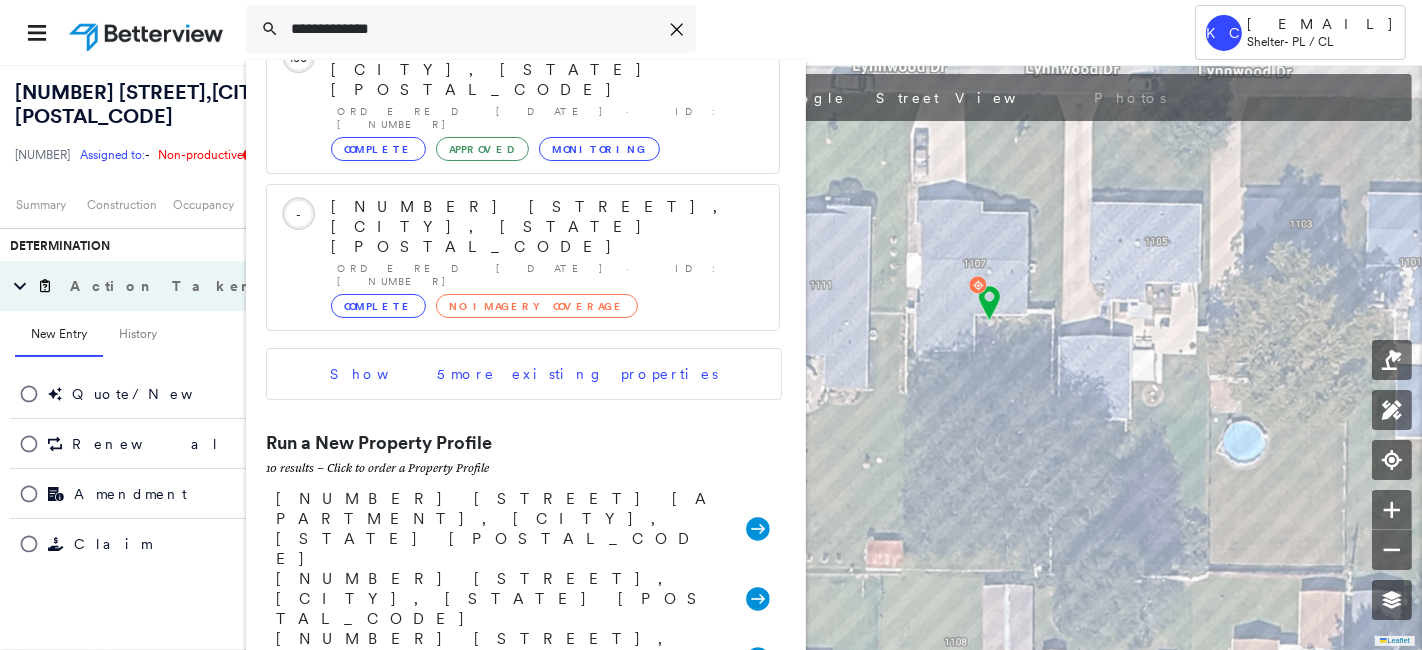 scroll, scrollTop: 610, scrollLeft: 0, axis: vertical 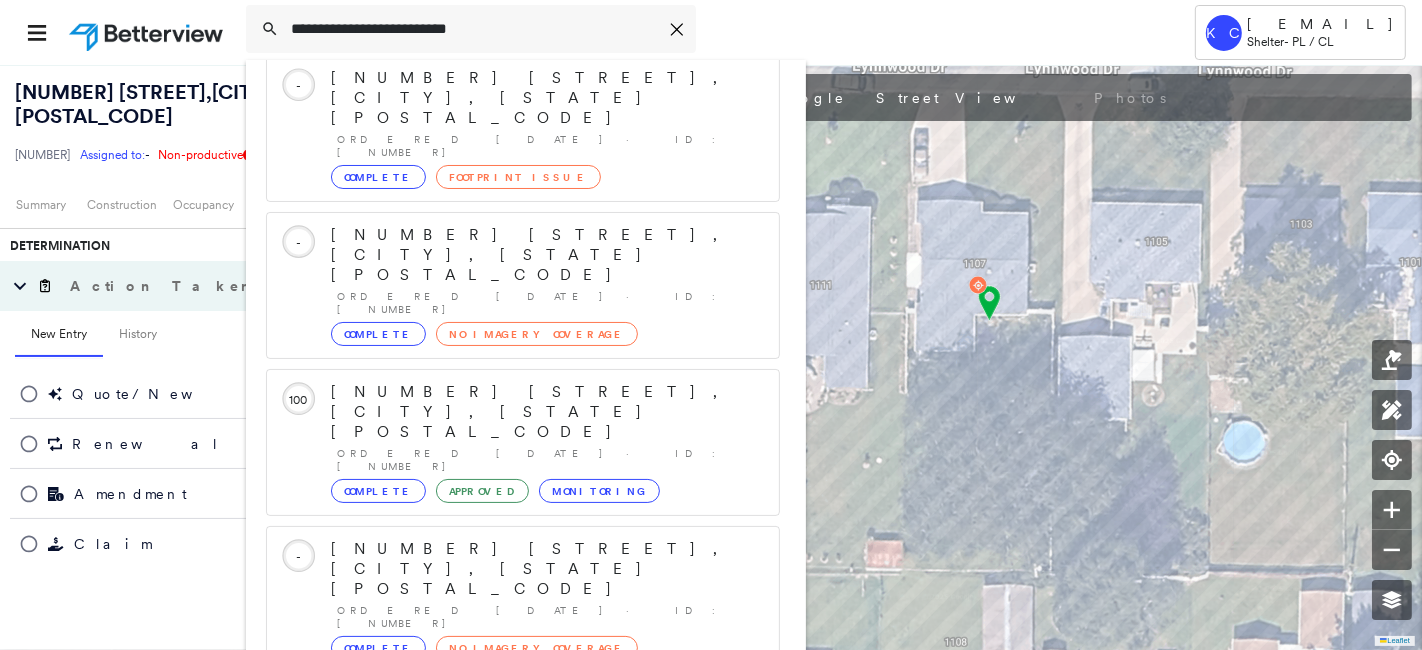 type on "**********" 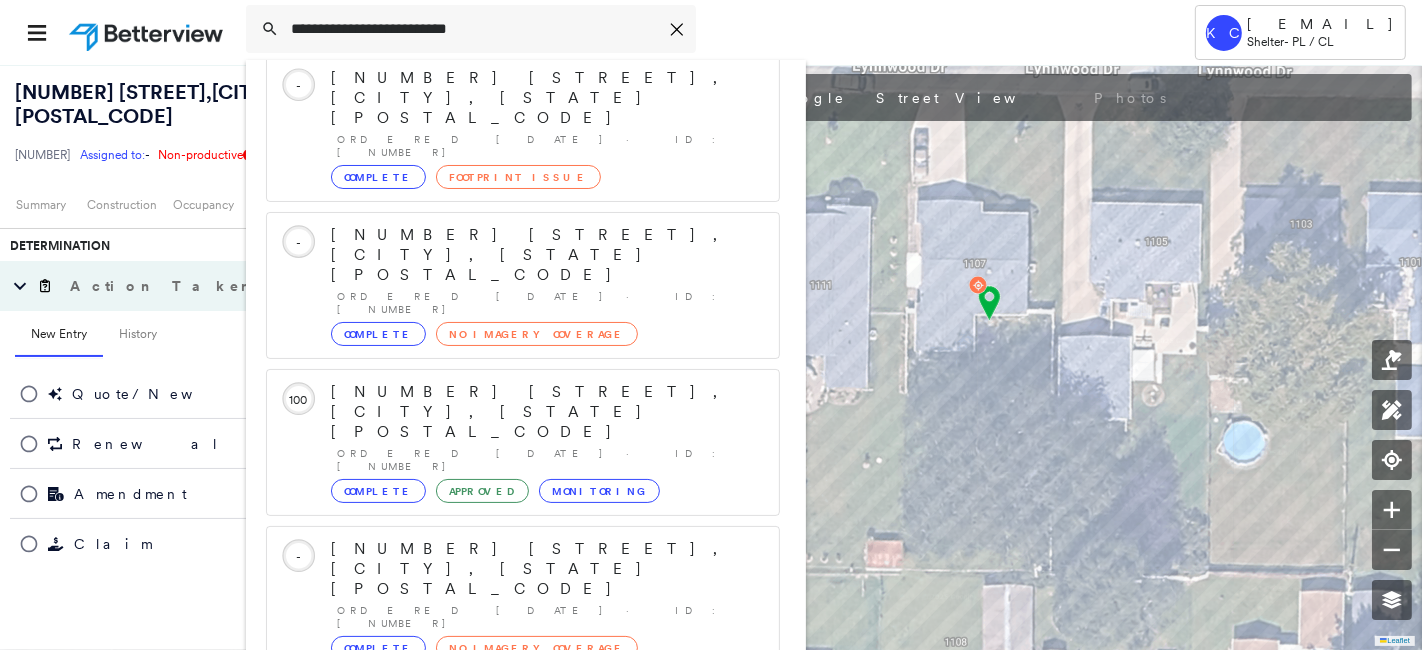 click on "[NUMBER] [STREET], [CITY], [STATE] [POSTAL_CODE]" at bounding box center (501, 861) 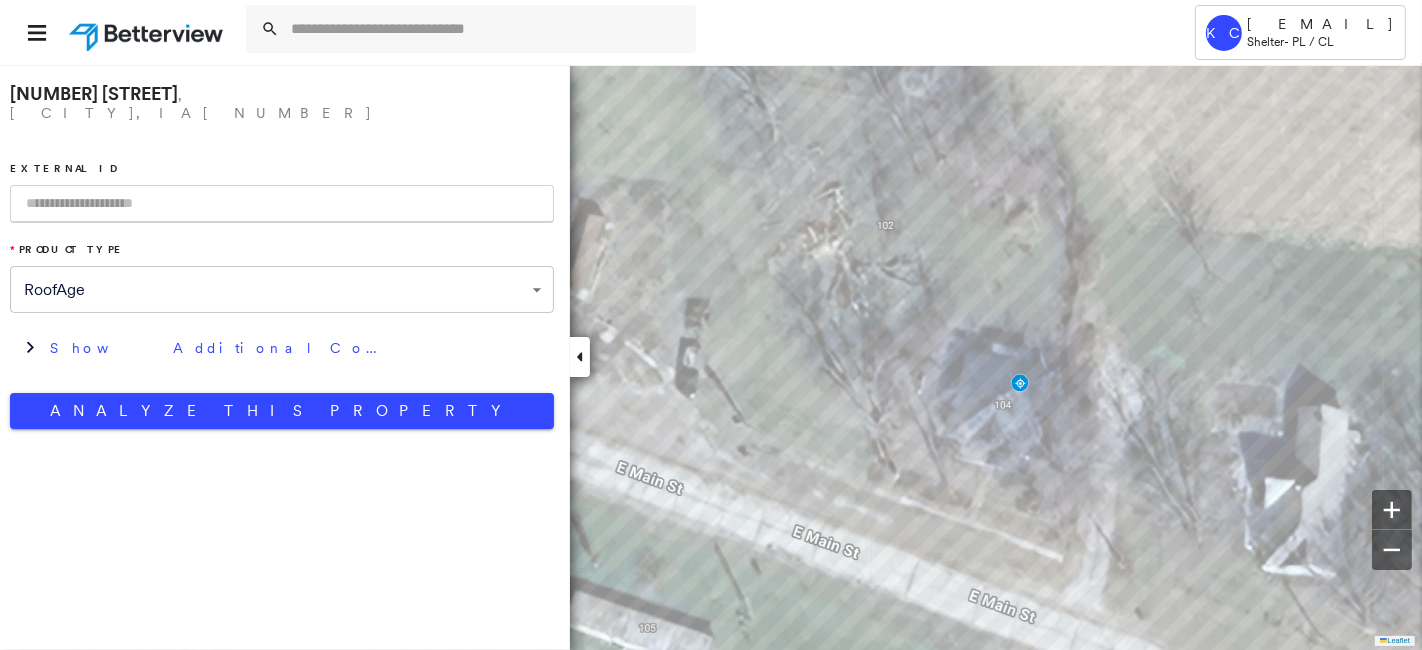 click at bounding box center (282, 204) 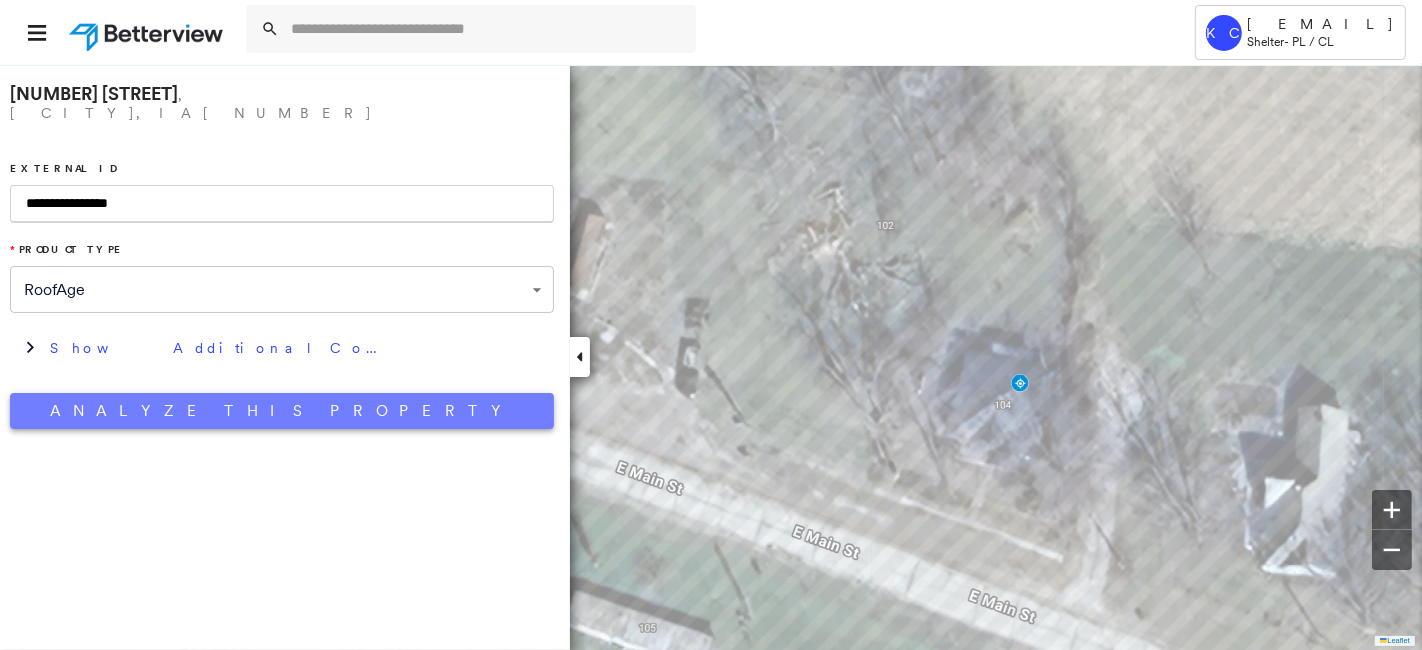 type on "**********" 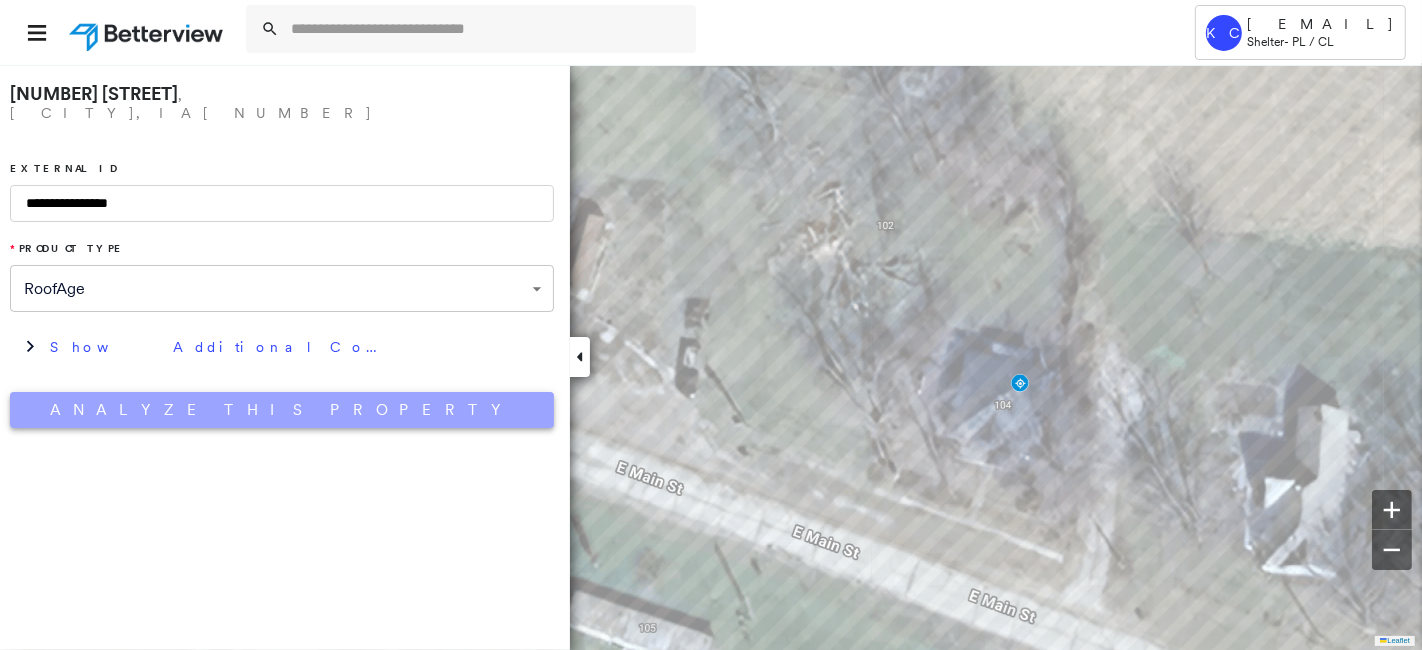 click on "Analyze This Property" at bounding box center [282, 410] 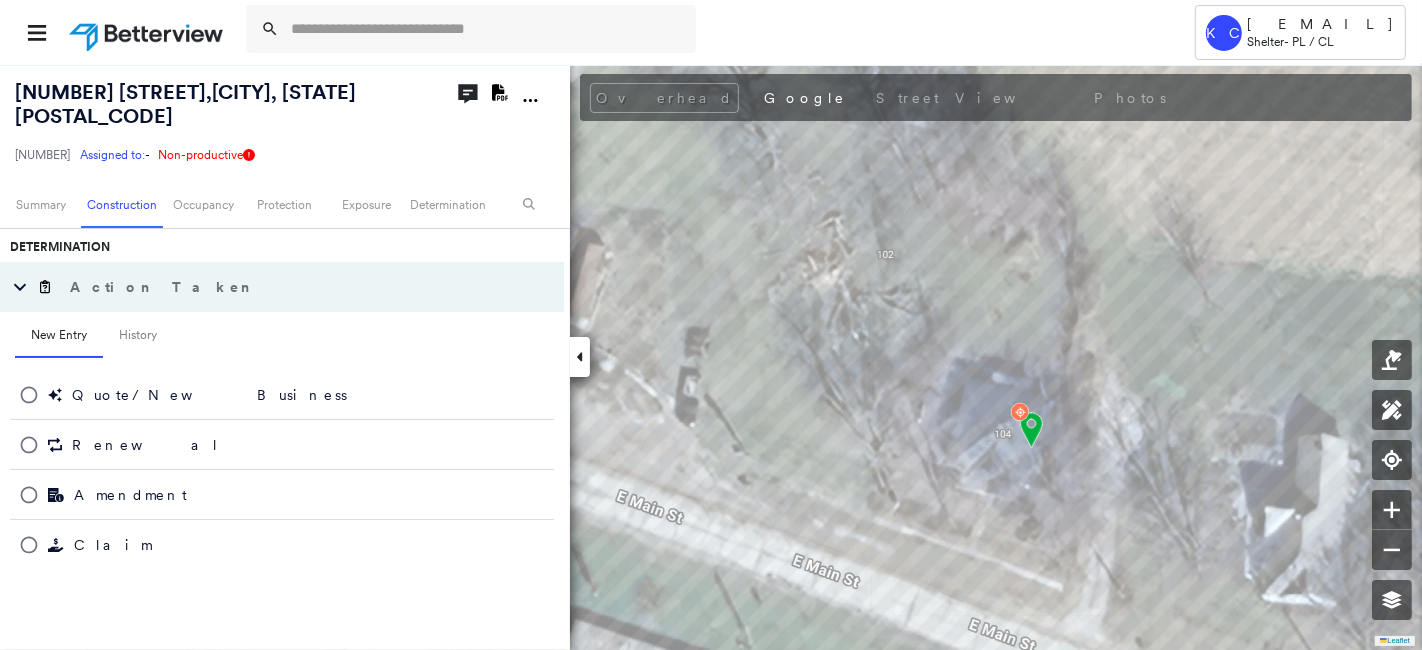 scroll, scrollTop: 617, scrollLeft: 0, axis: vertical 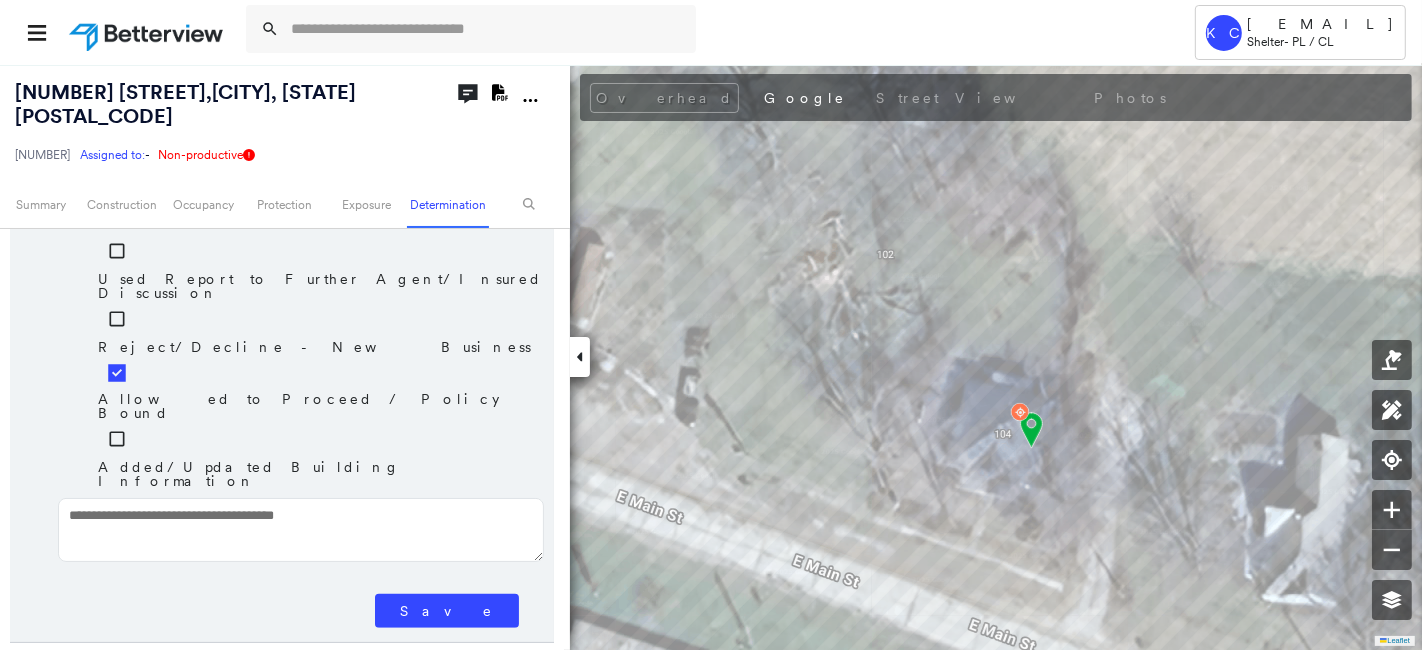 click on "Save" at bounding box center (447, 611) 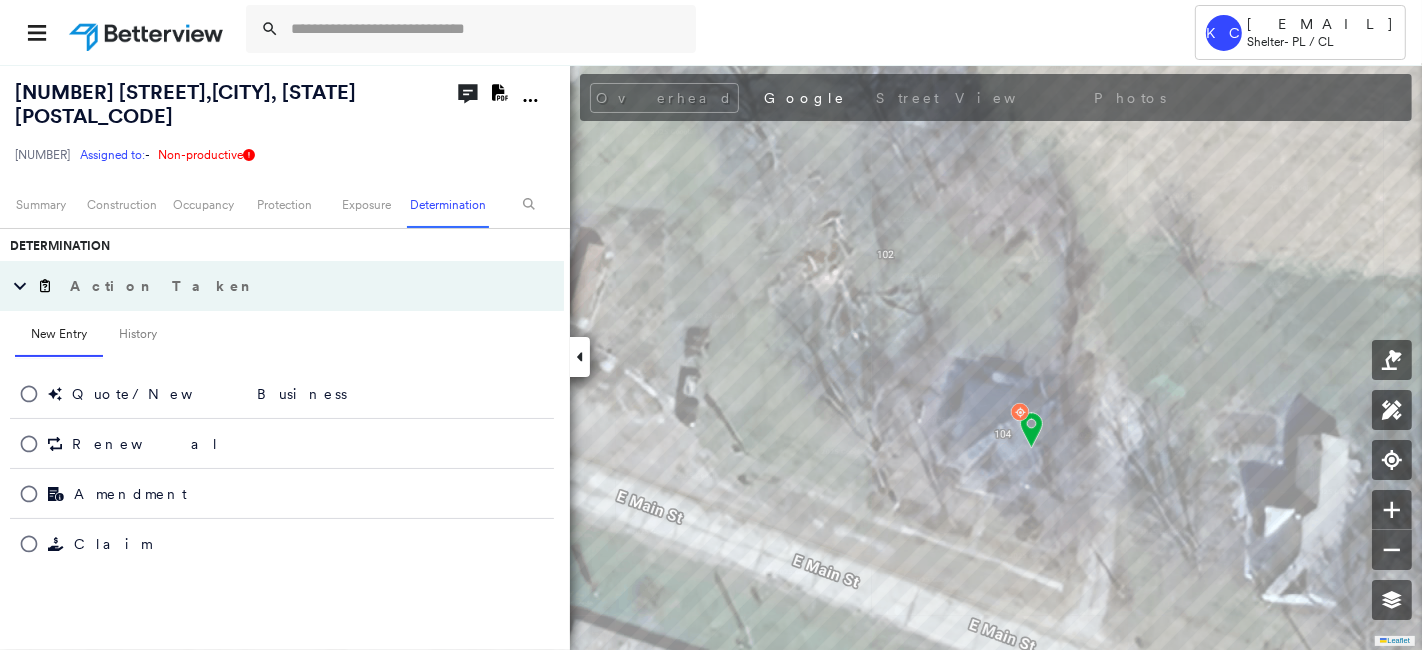 scroll, scrollTop: 618, scrollLeft: 0, axis: vertical 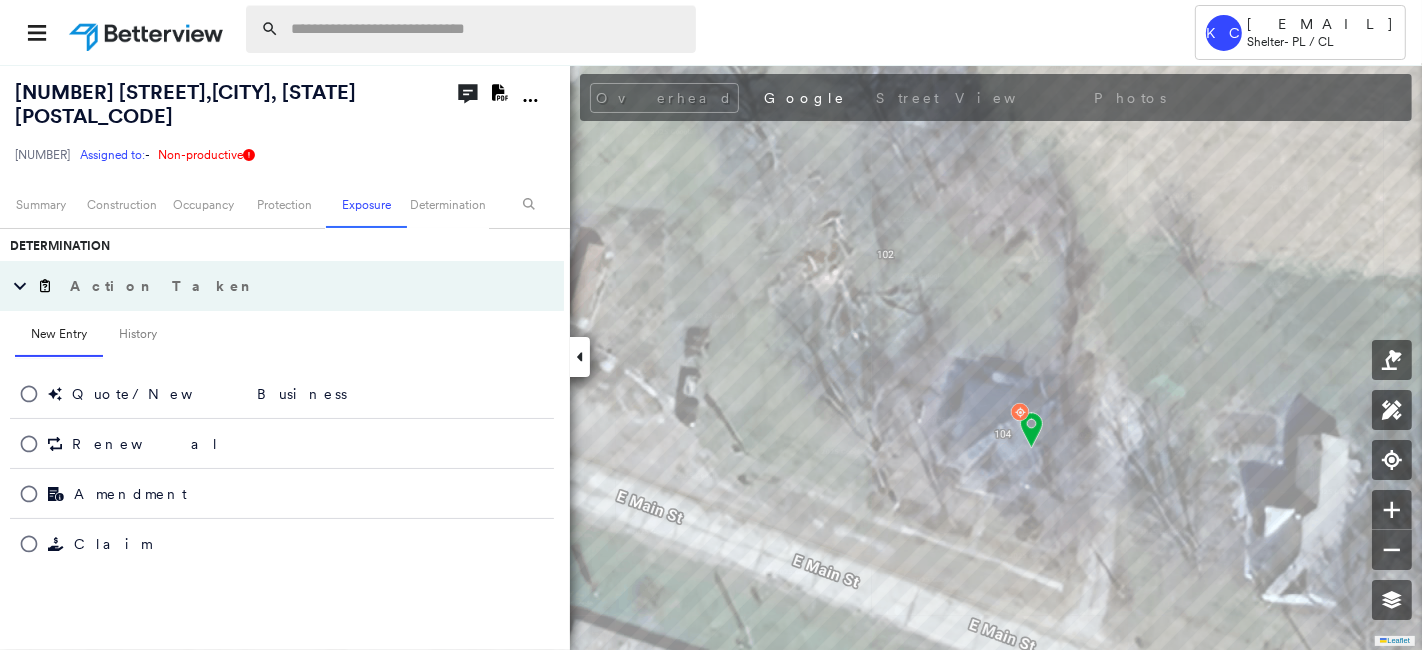 click at bounding box center [487, 29] 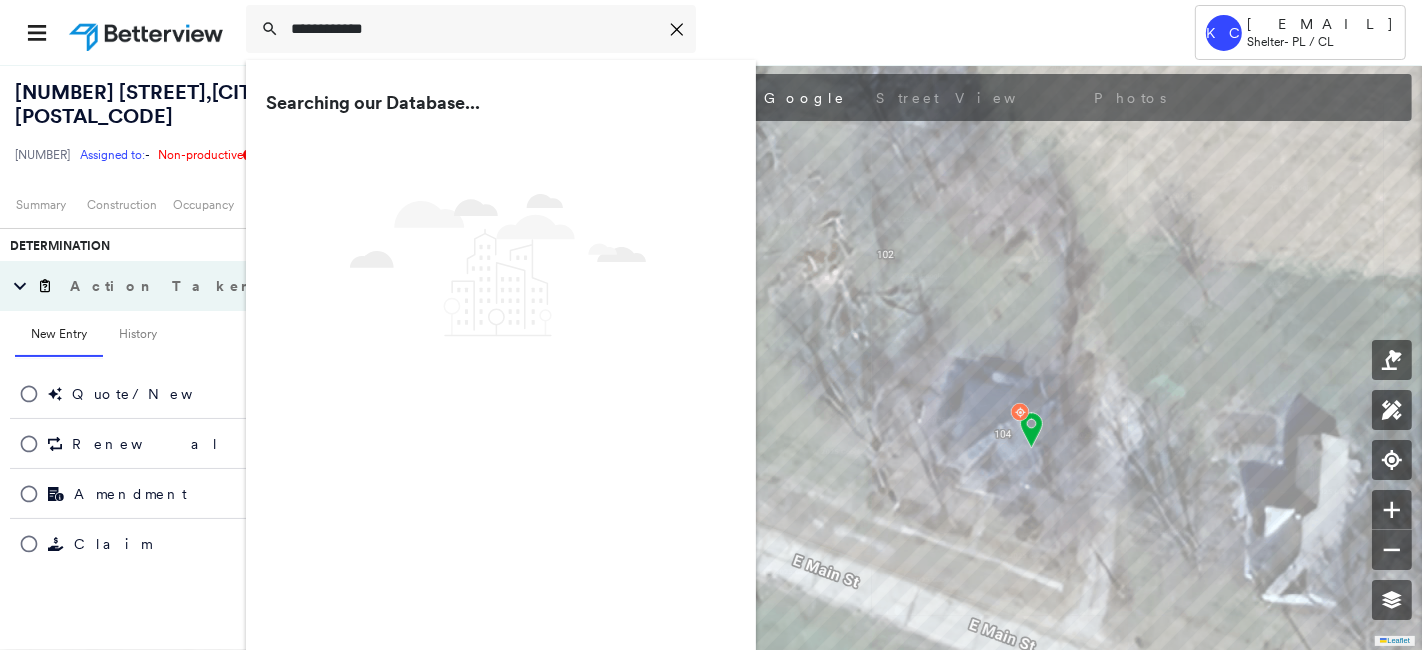 type on "**********" 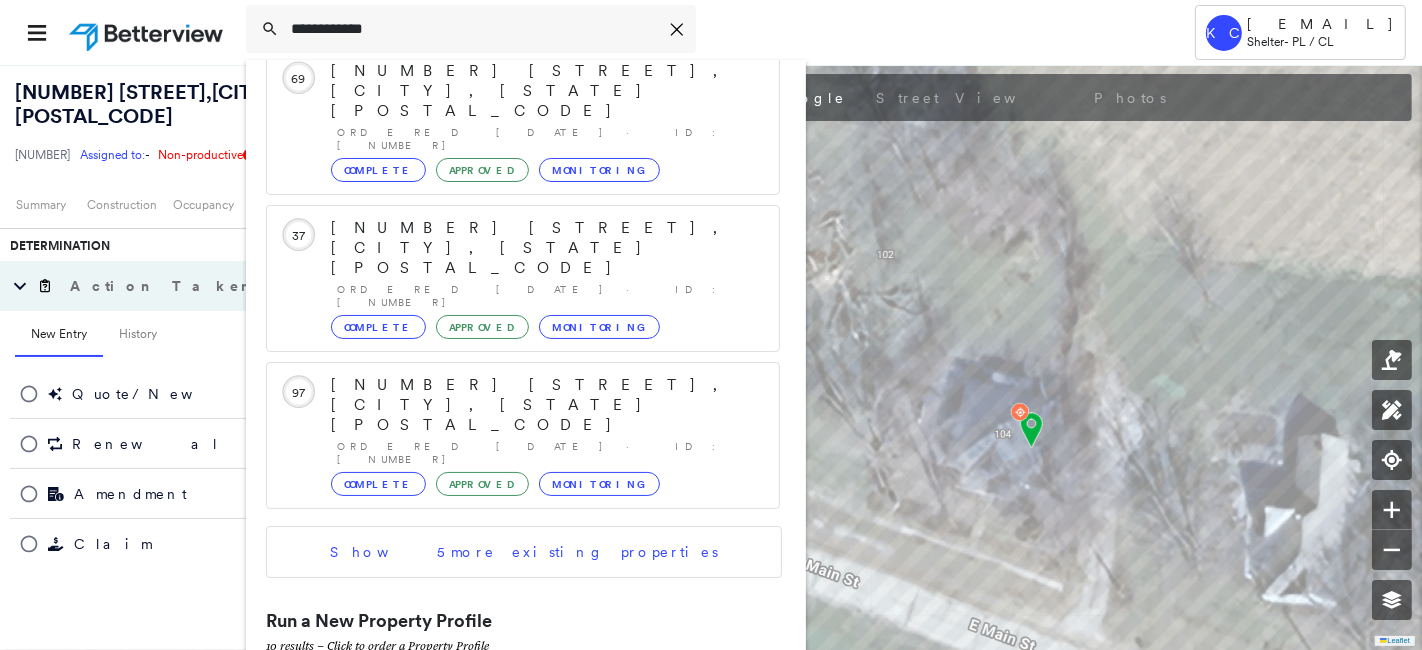scroll, scrollTop: 444, scrollLeft: 0, axis: vertical 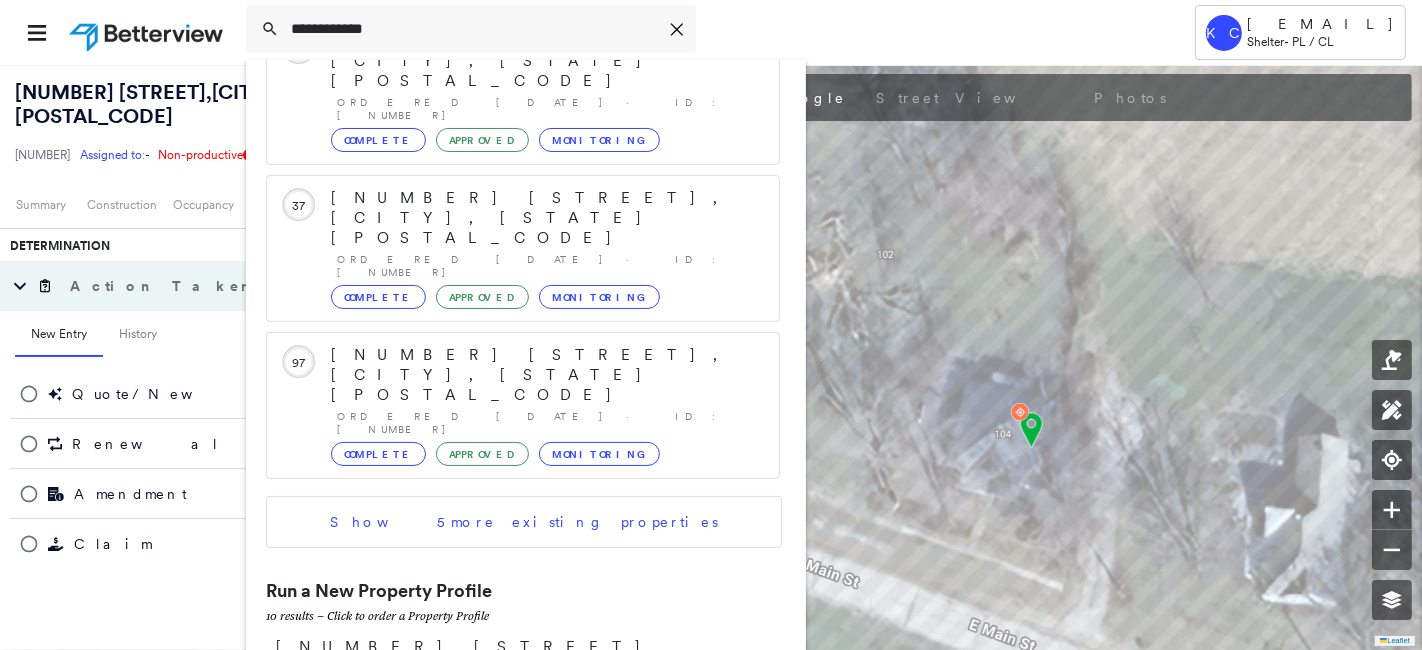 click on "[NUMBER] [STREET], [CITY], [STATE] [POSTAL_CODE]" at bounding box center [501, 727] 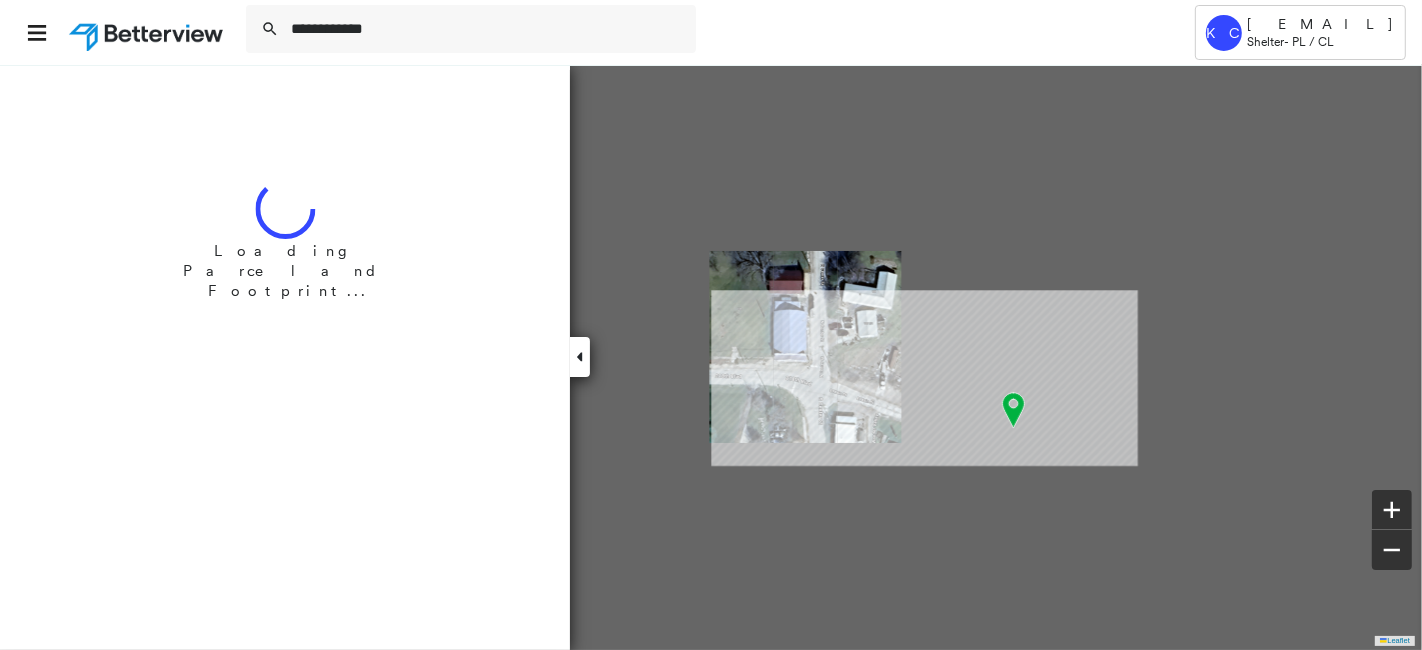 type 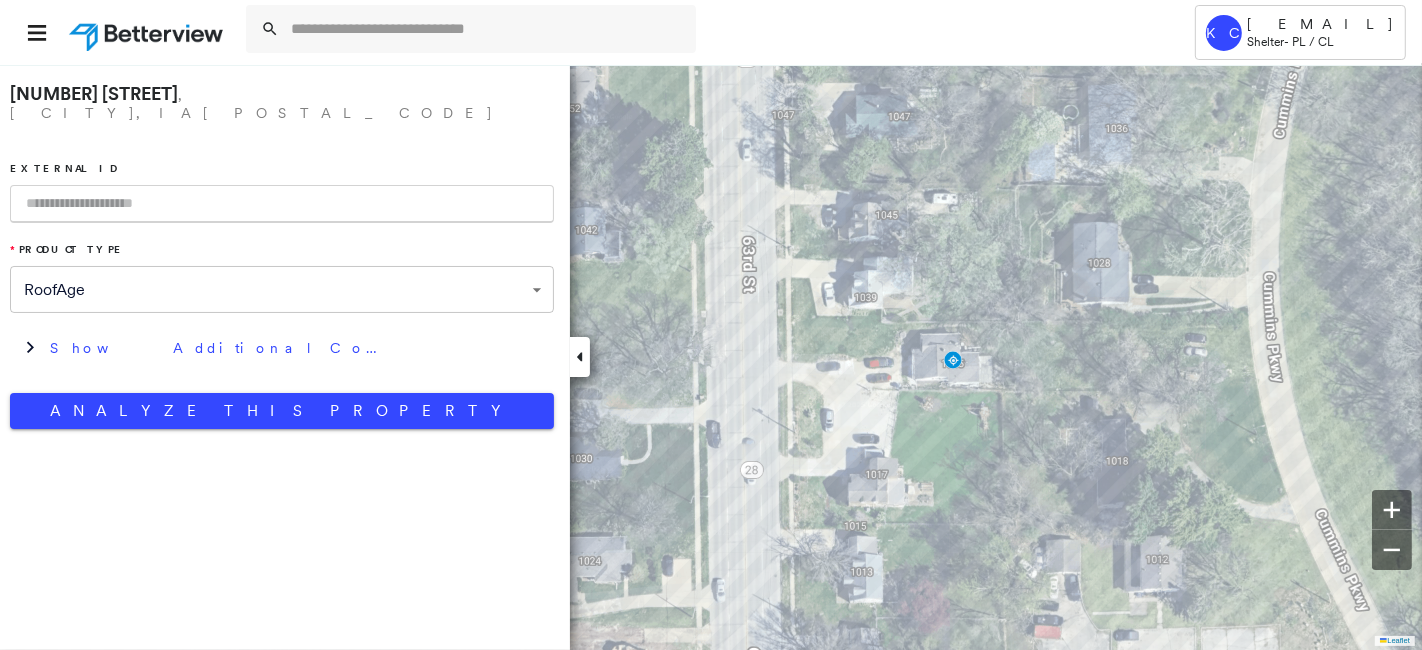 click at bounding box center (282, 204) 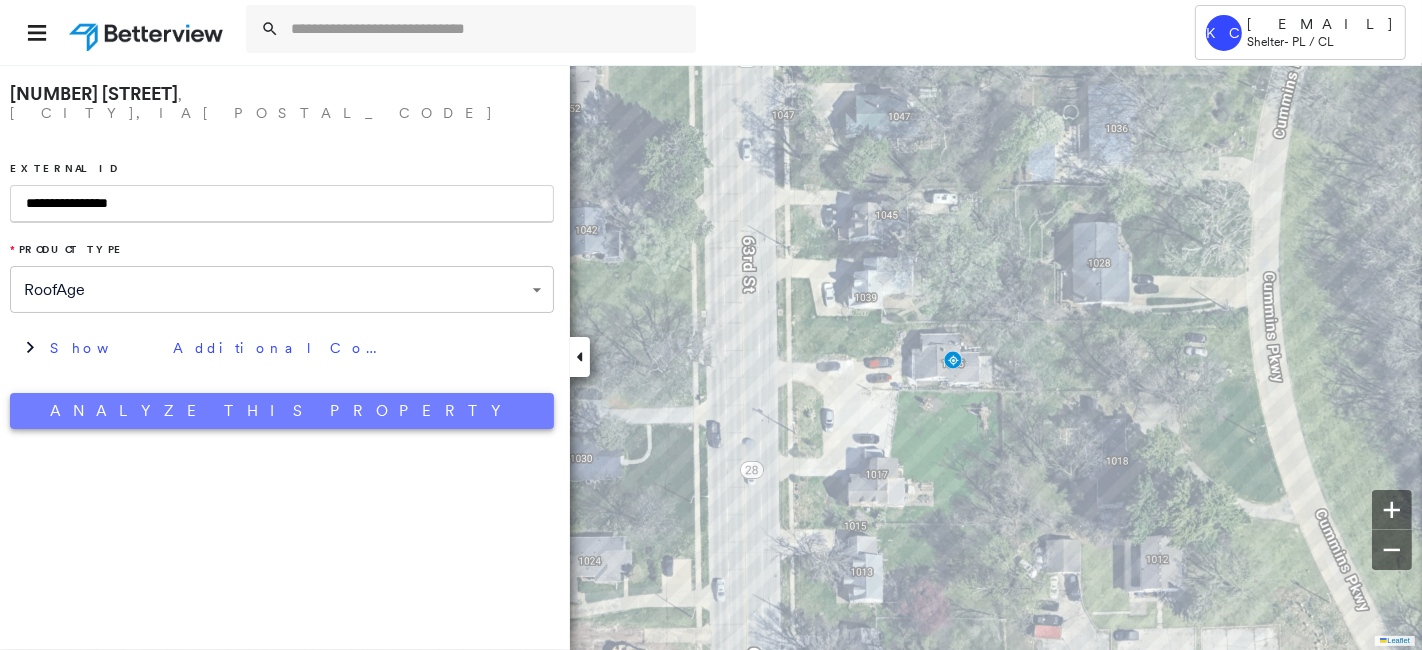 type on "**********" 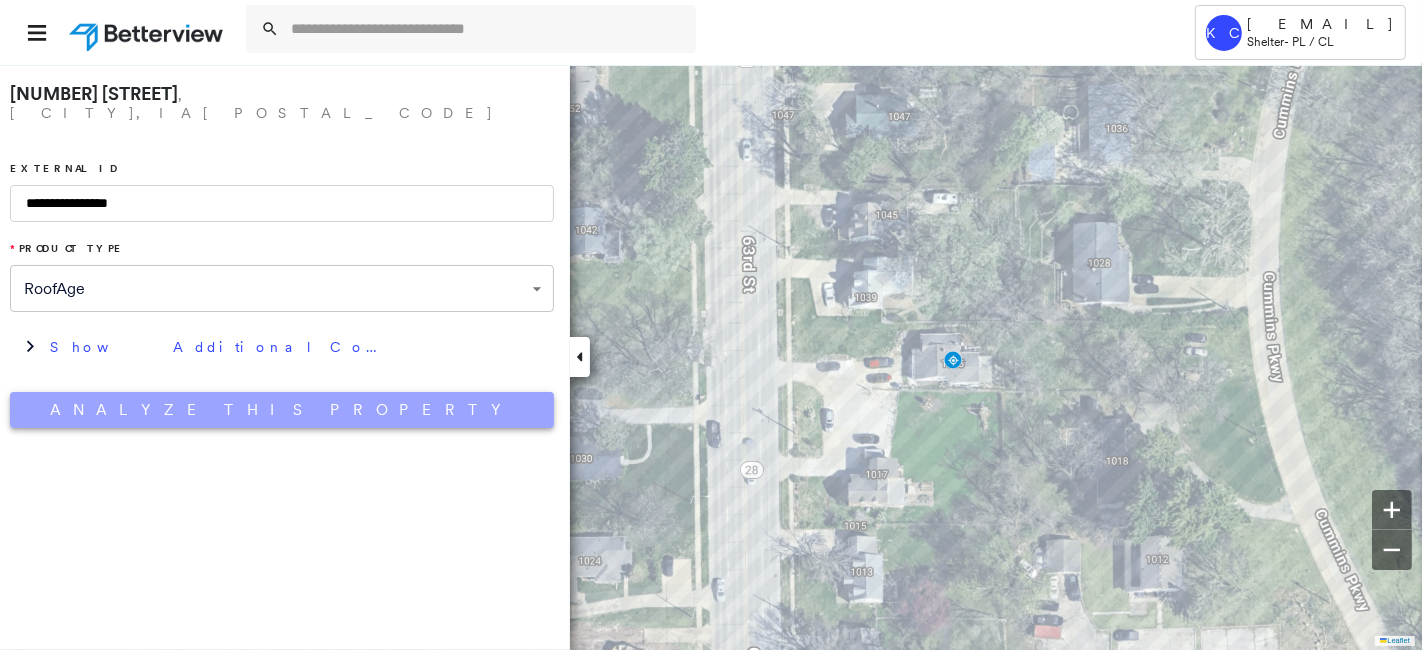 click on "Analyze This Property" at bounding box center (282, 410) 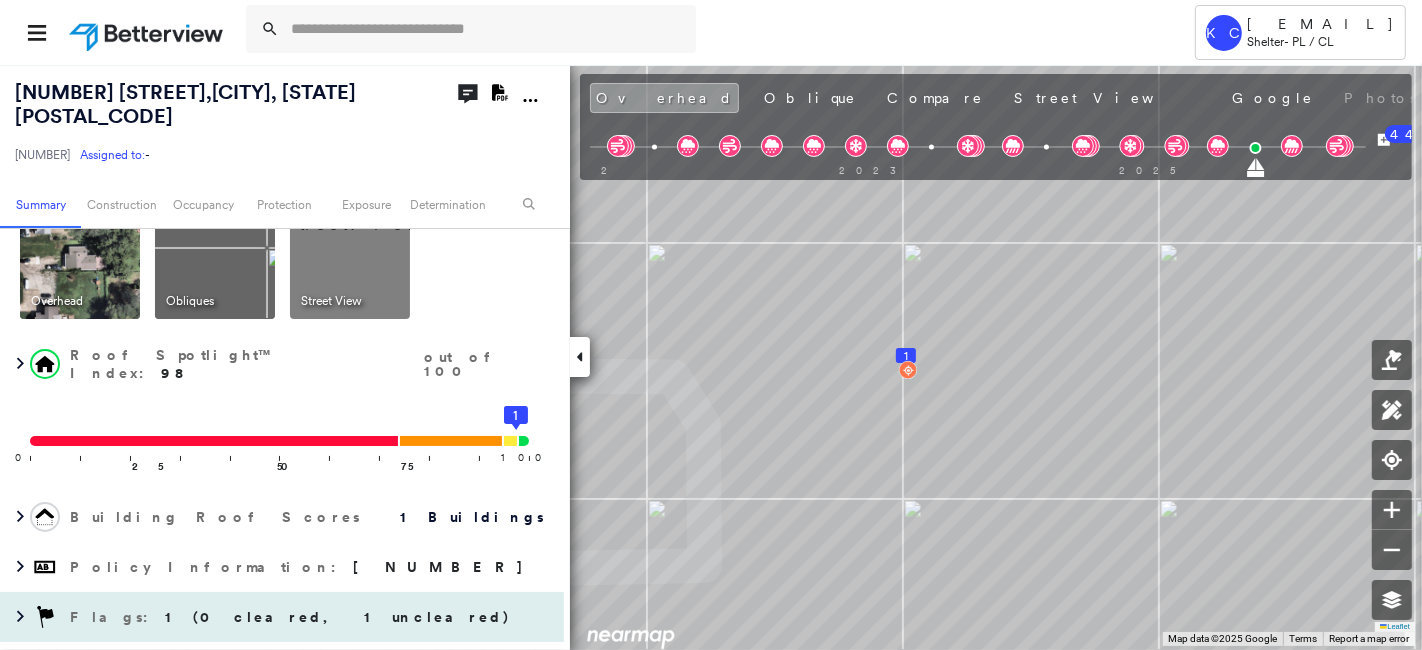 scroll, scrollTop: 111, scrollLeft: 0, axis: vertical 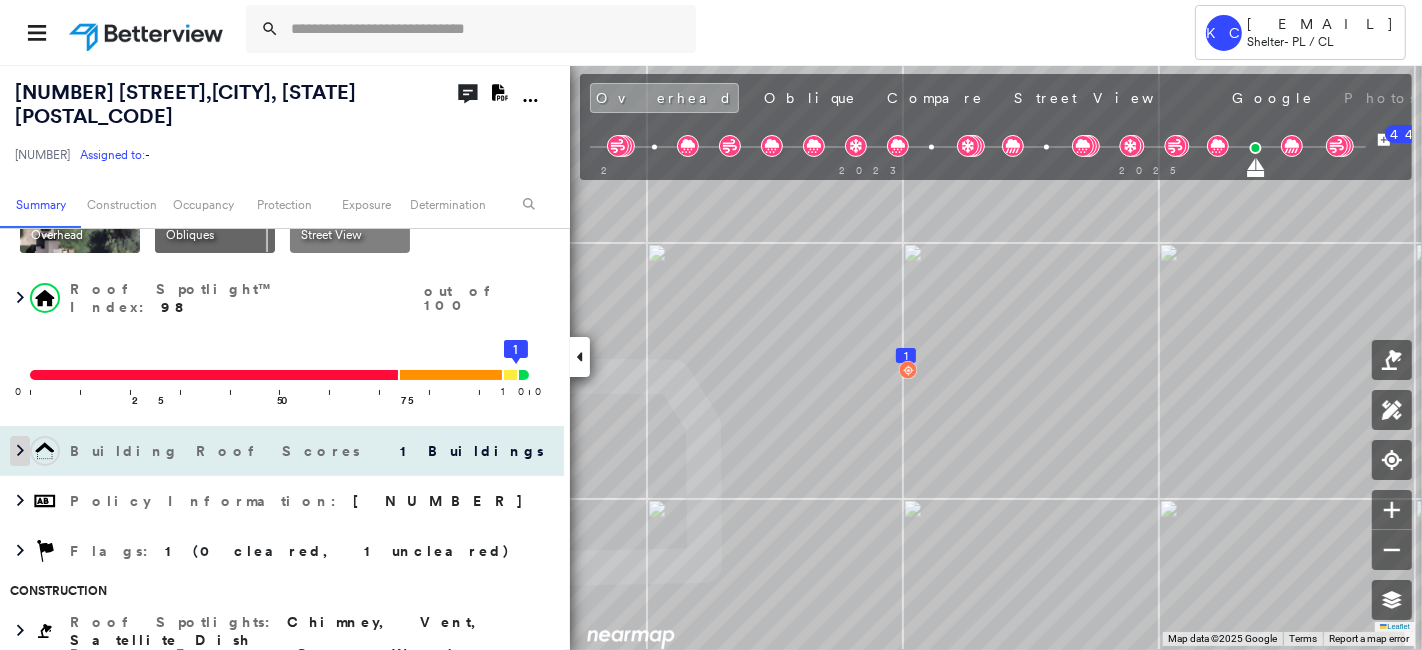 click at bounding box center [20, 451] 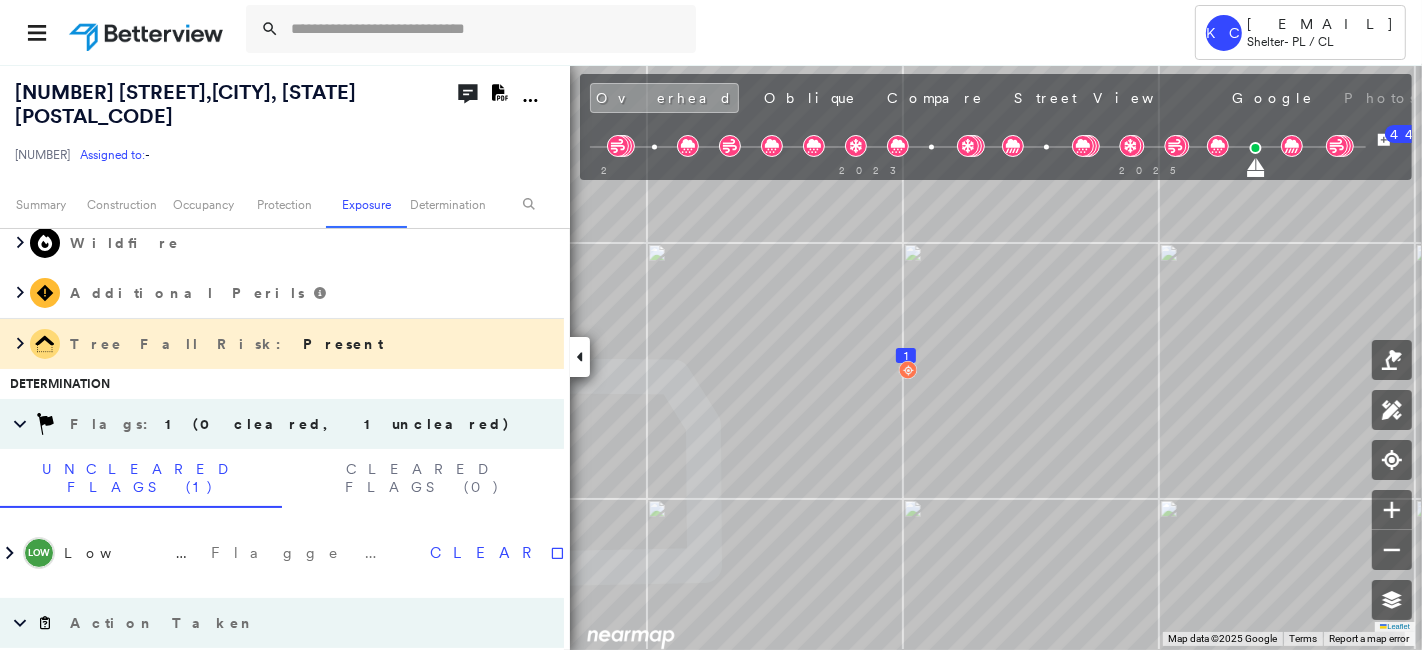scroll, scrollTop: 1766, scrollLeft: 0, axis: vertical 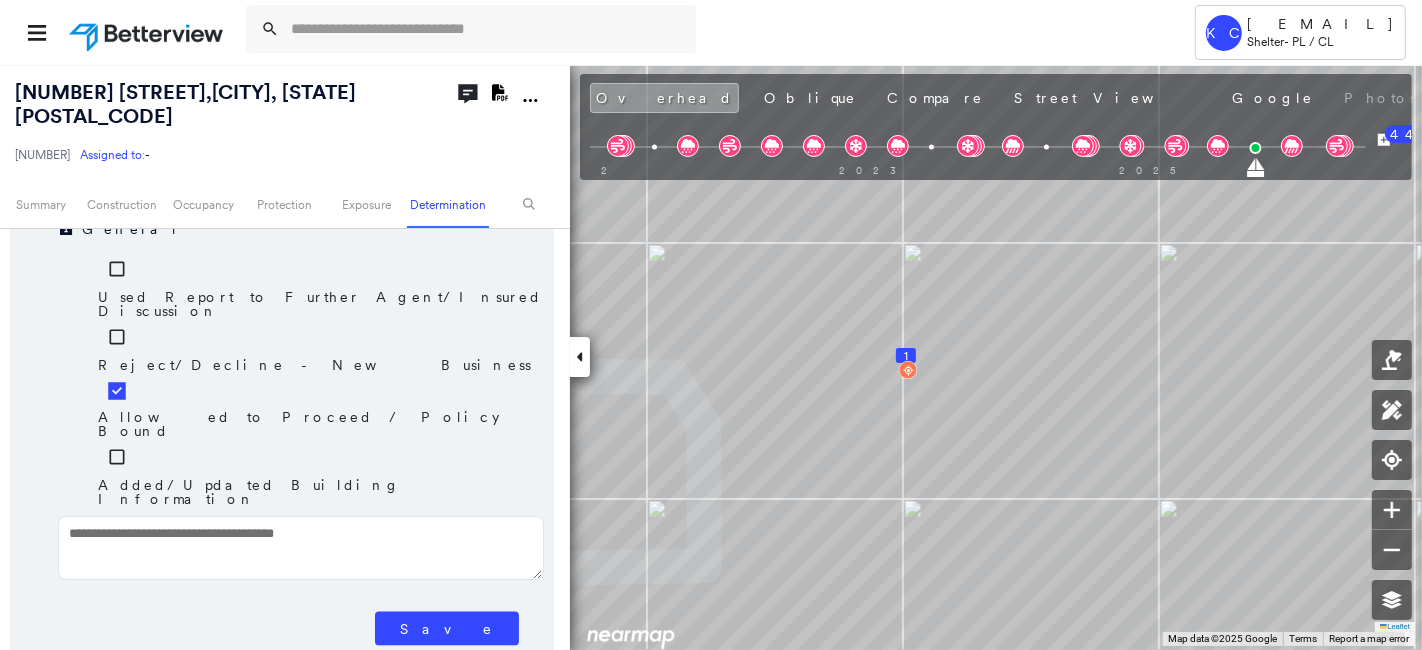 click on "Save" at bounding box center (447, 629) 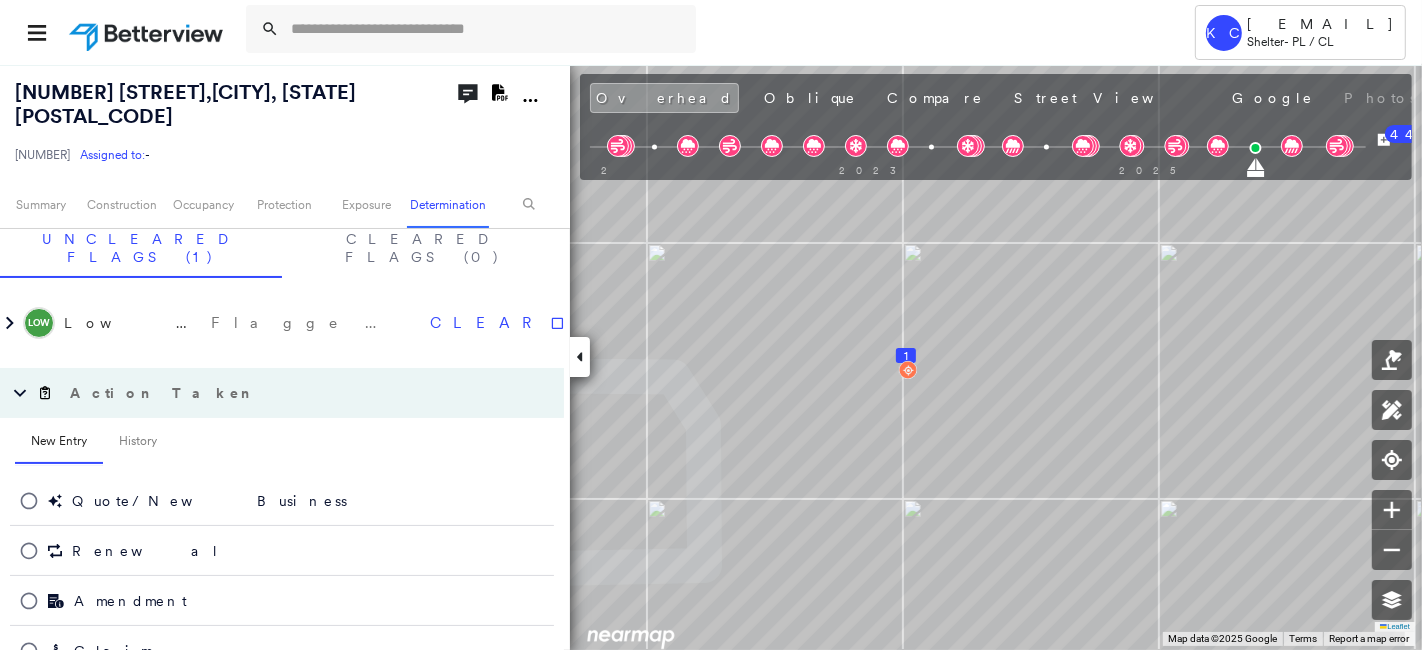 scroll, scrollTop: 1766, scrollLeft: 0, axis: vertical 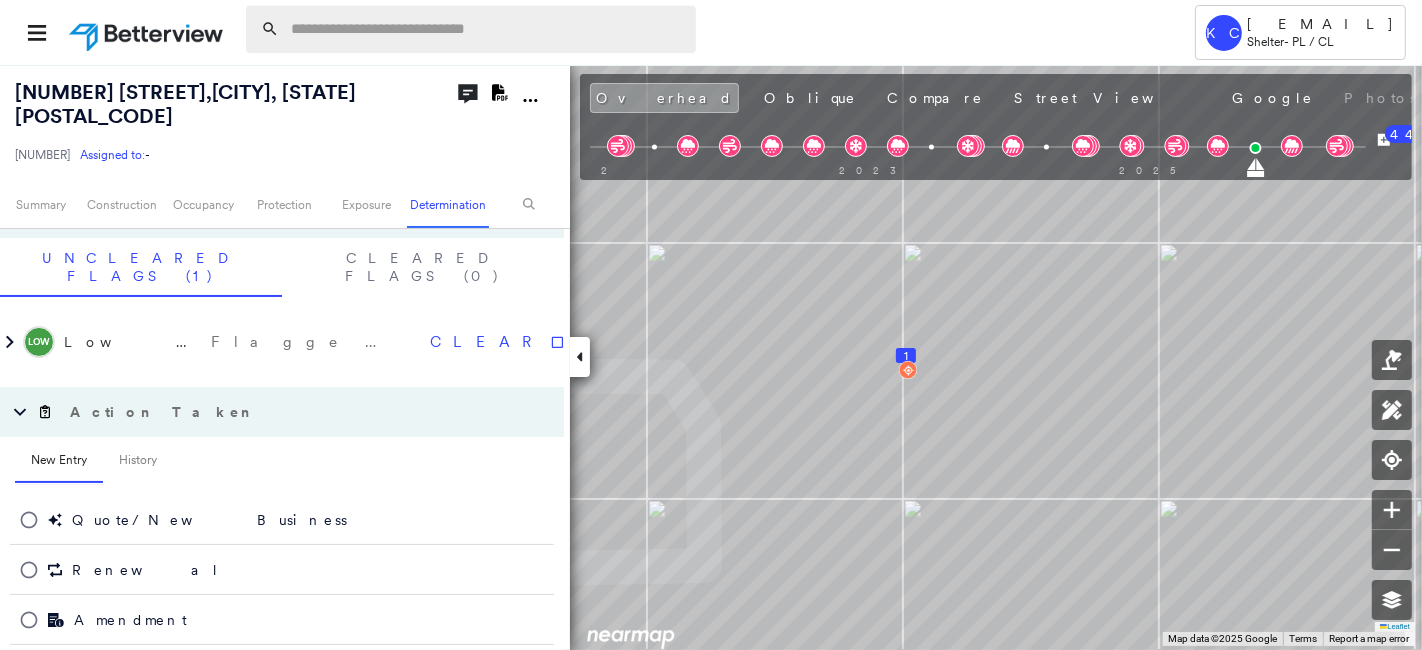 click at bounding box center [487, 29] 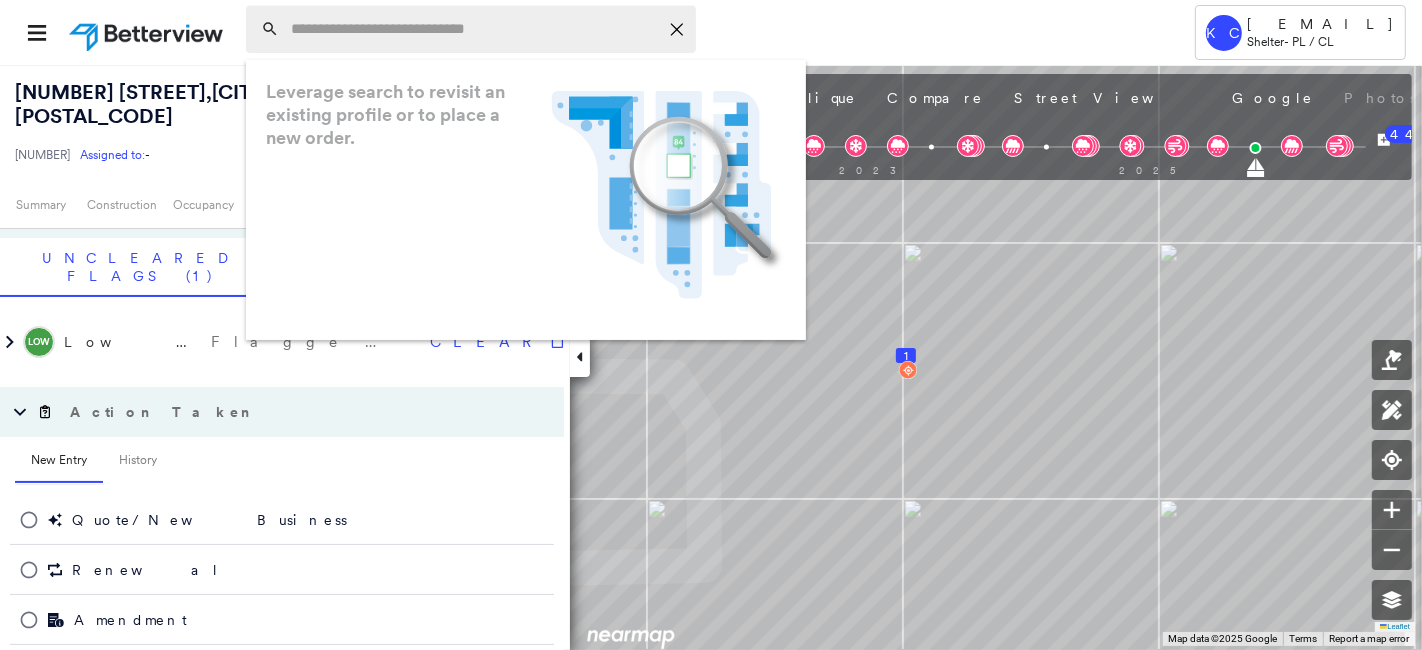 paste on "**********" 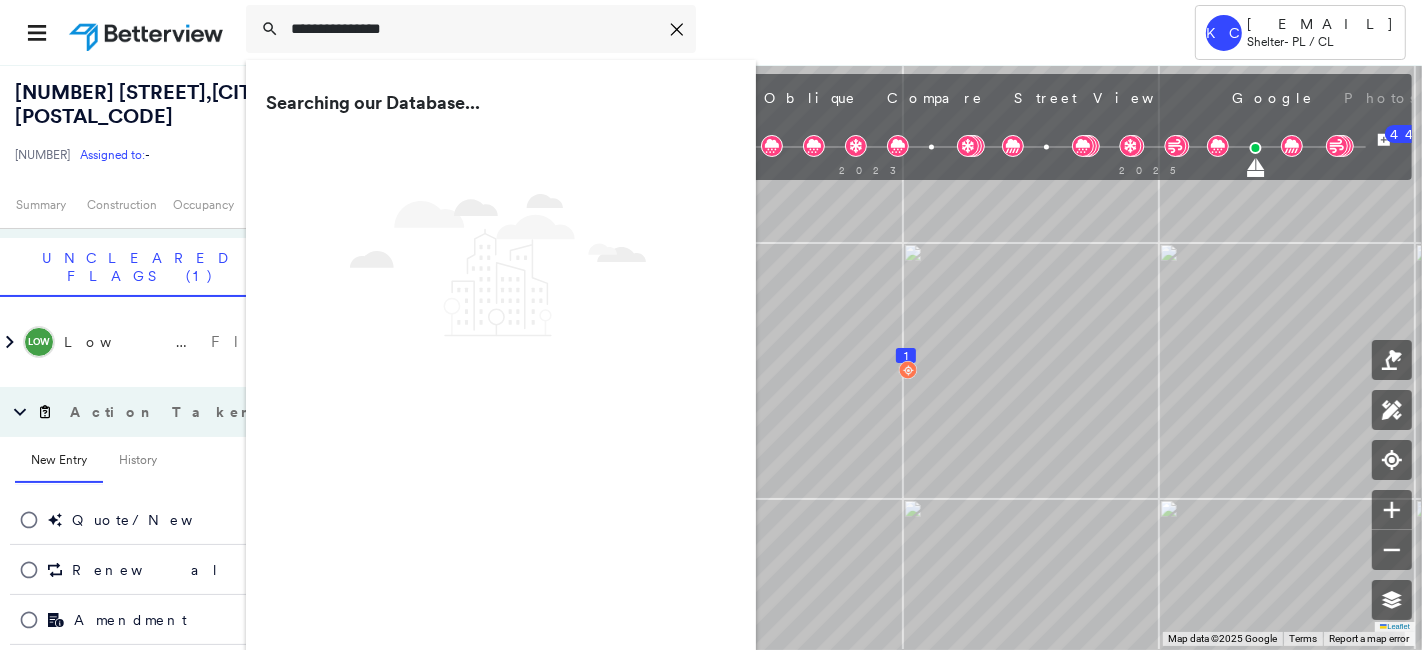type on "**********" 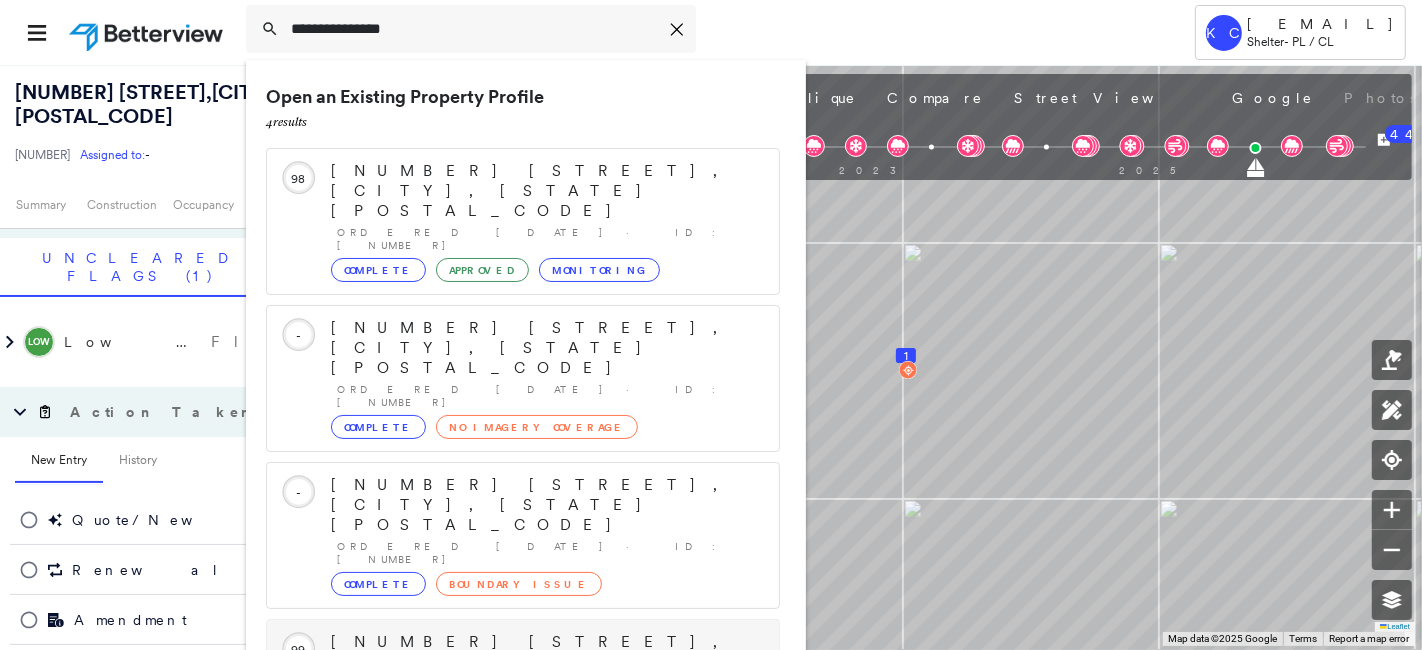 scroll, scrollTop: 185, scrollLeft: 0, axis: vertical 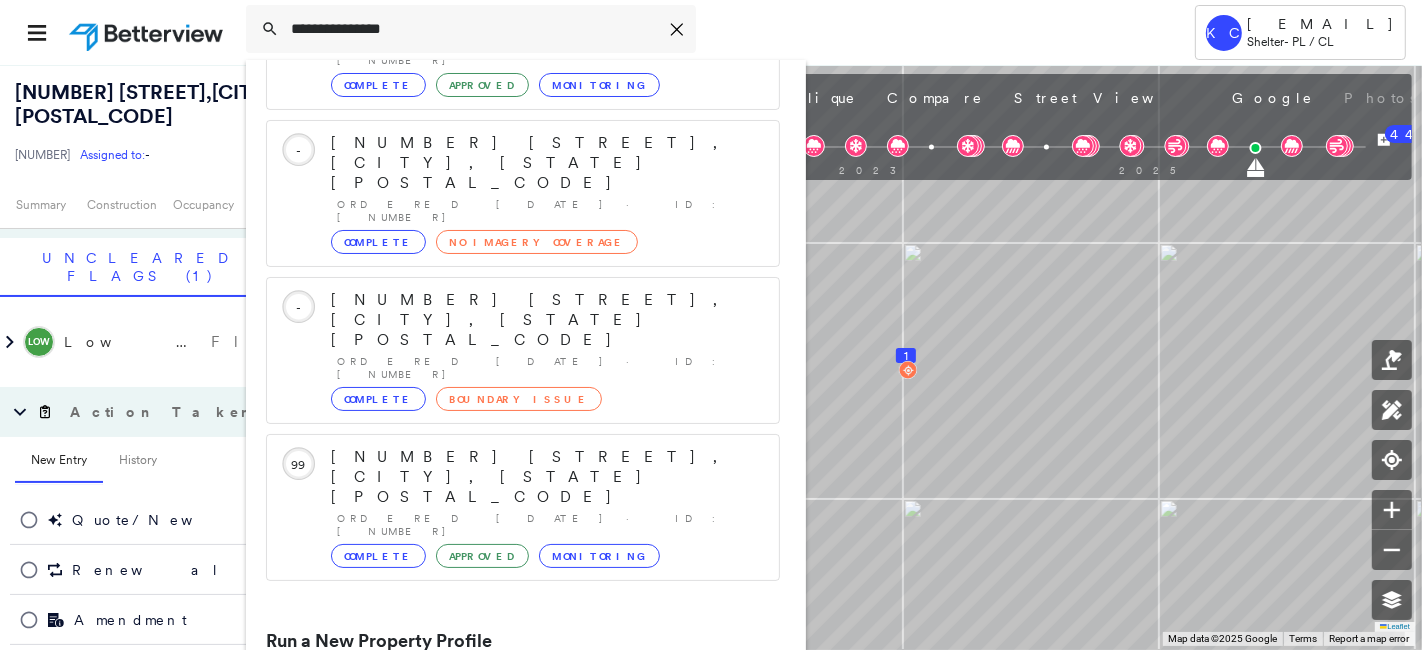 click on "[NUMBER] [STREET], [CITY], [STATE] [POSTAL_CODE]" at bounding box center [501, 717] 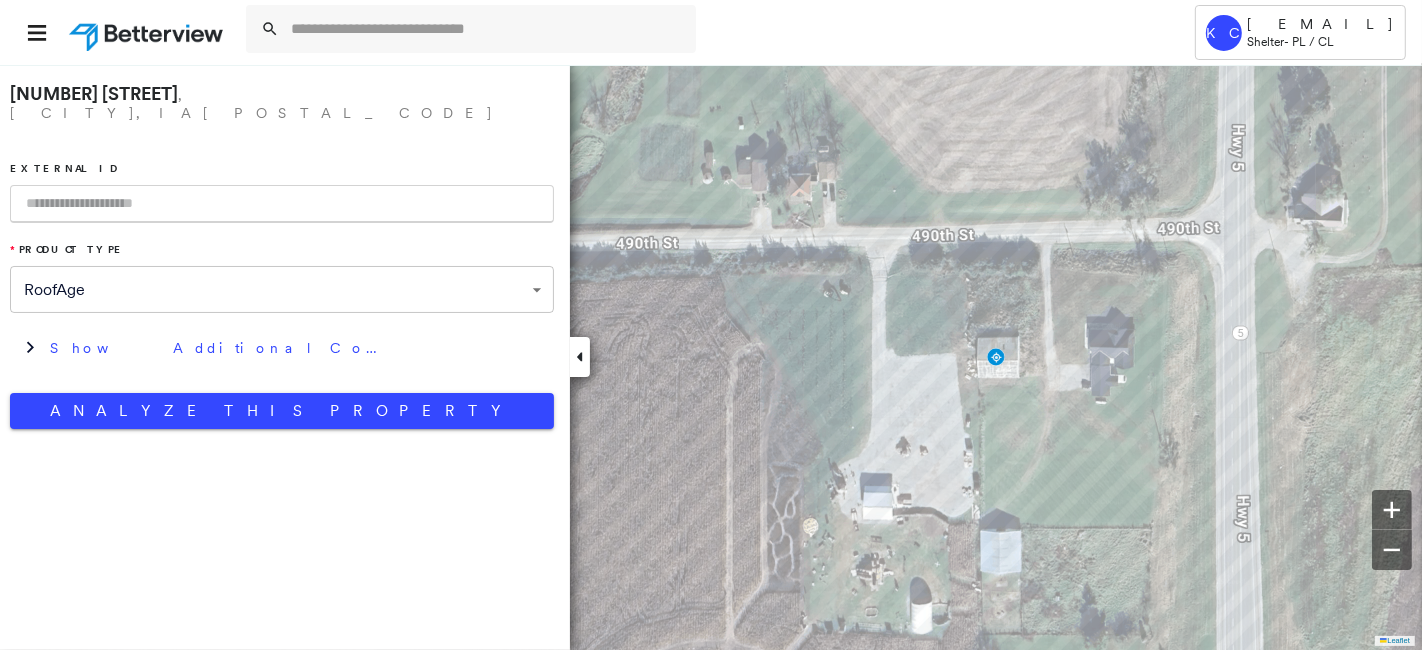 click at bounding box center (282, 204) 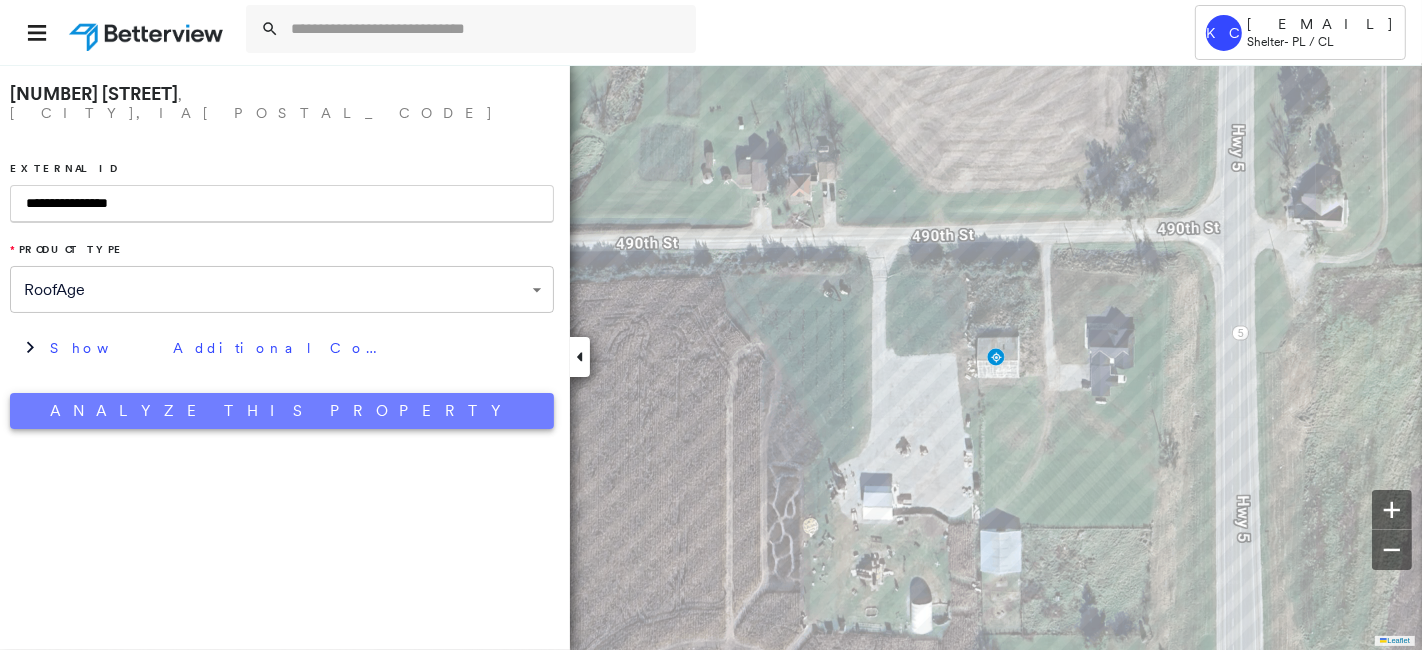 type on "**********" 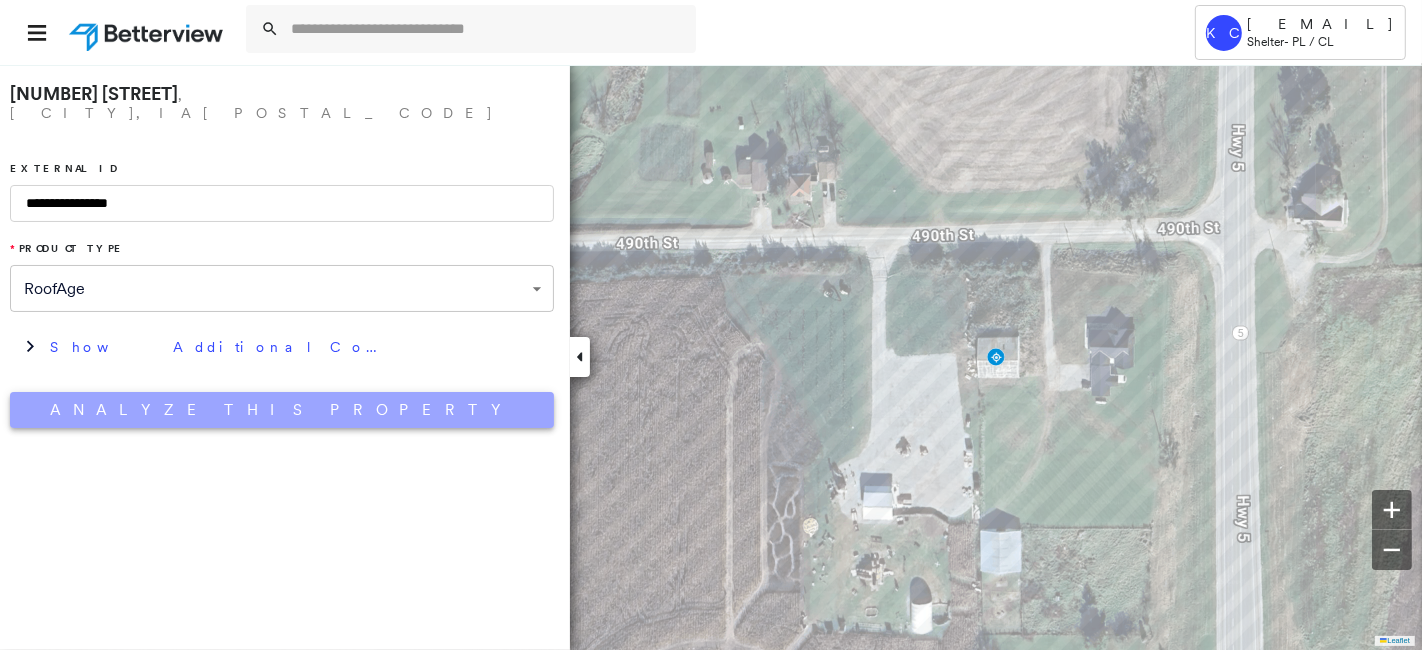 click on "Analyze This Property" at bounding box center (282, 410) 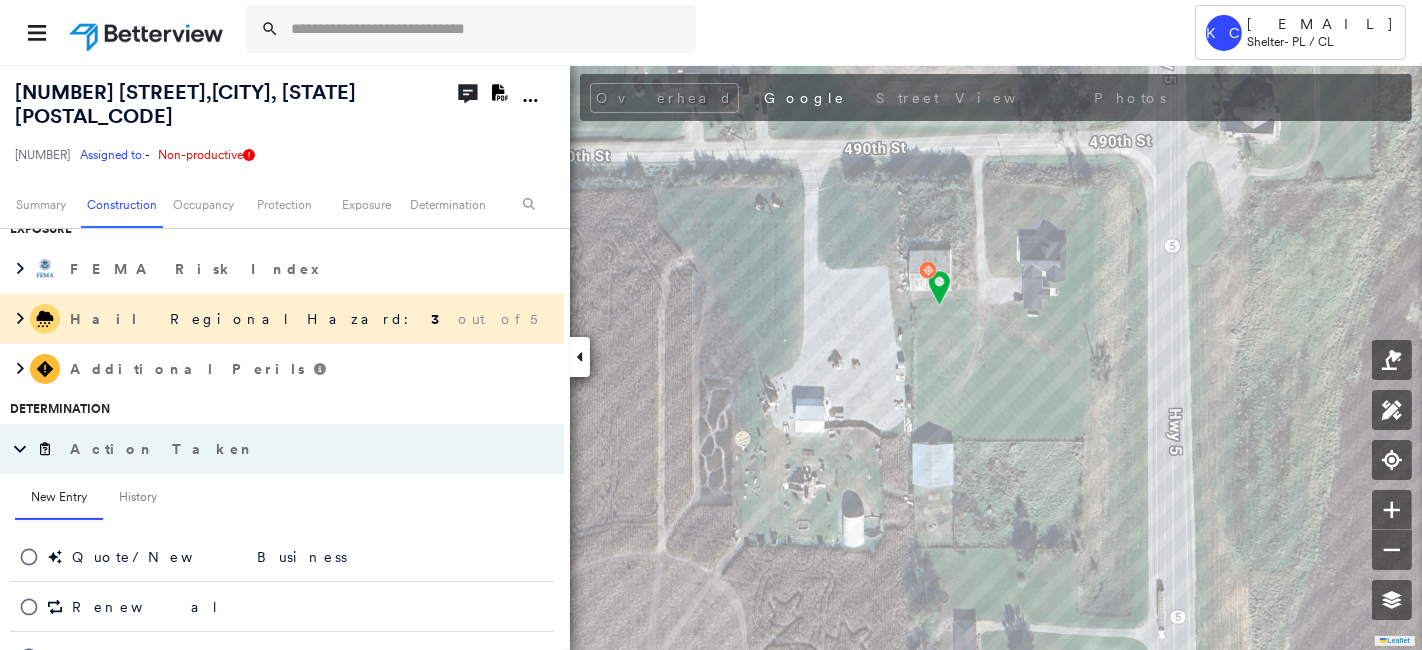 scroll, scrollTop: 555, scrollLeft: 0, axis: vertical 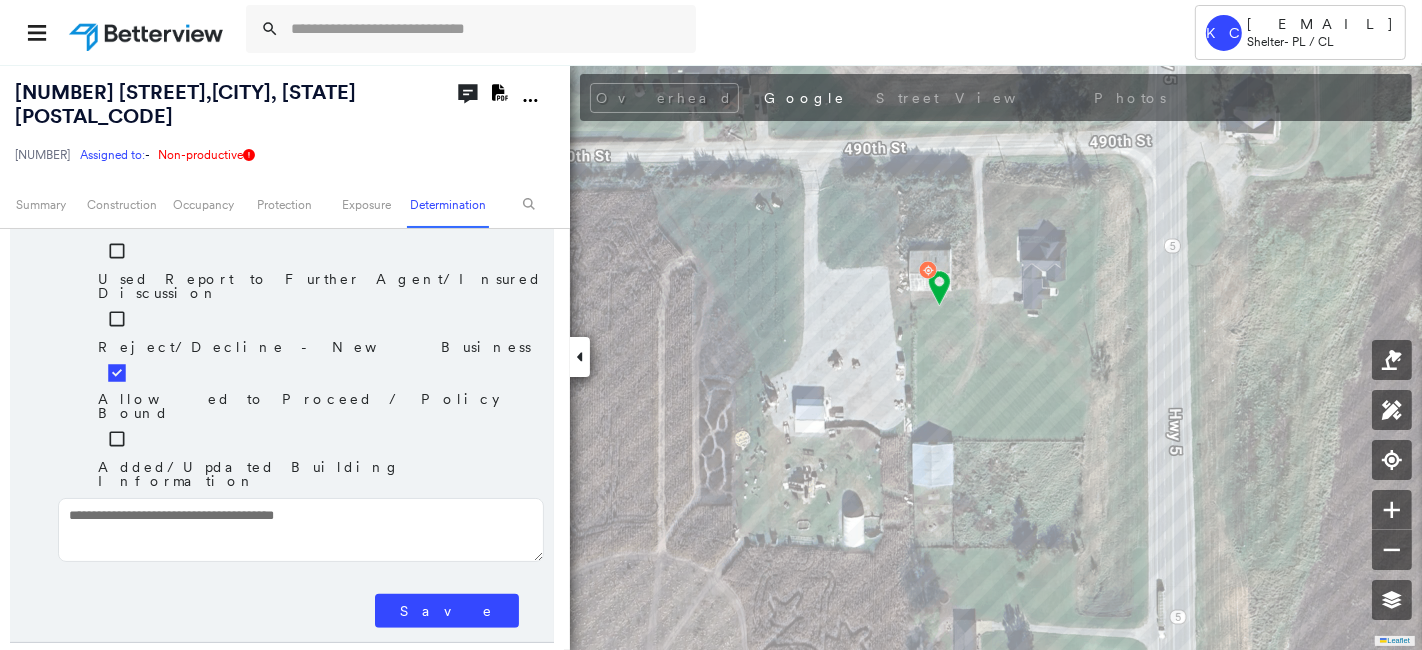 click on "Save" at bounding box center (447, 611) 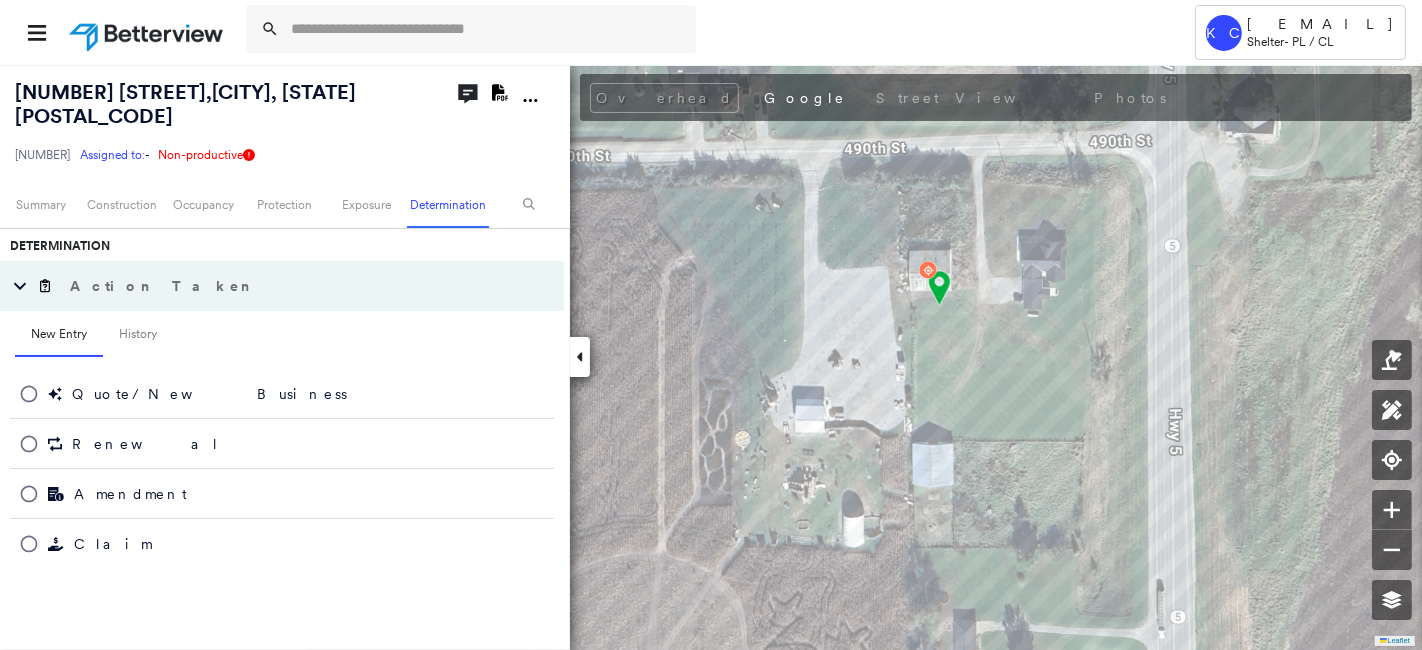 scroll, scrollTop: 618, scrollLeft: 0, axis: vertical 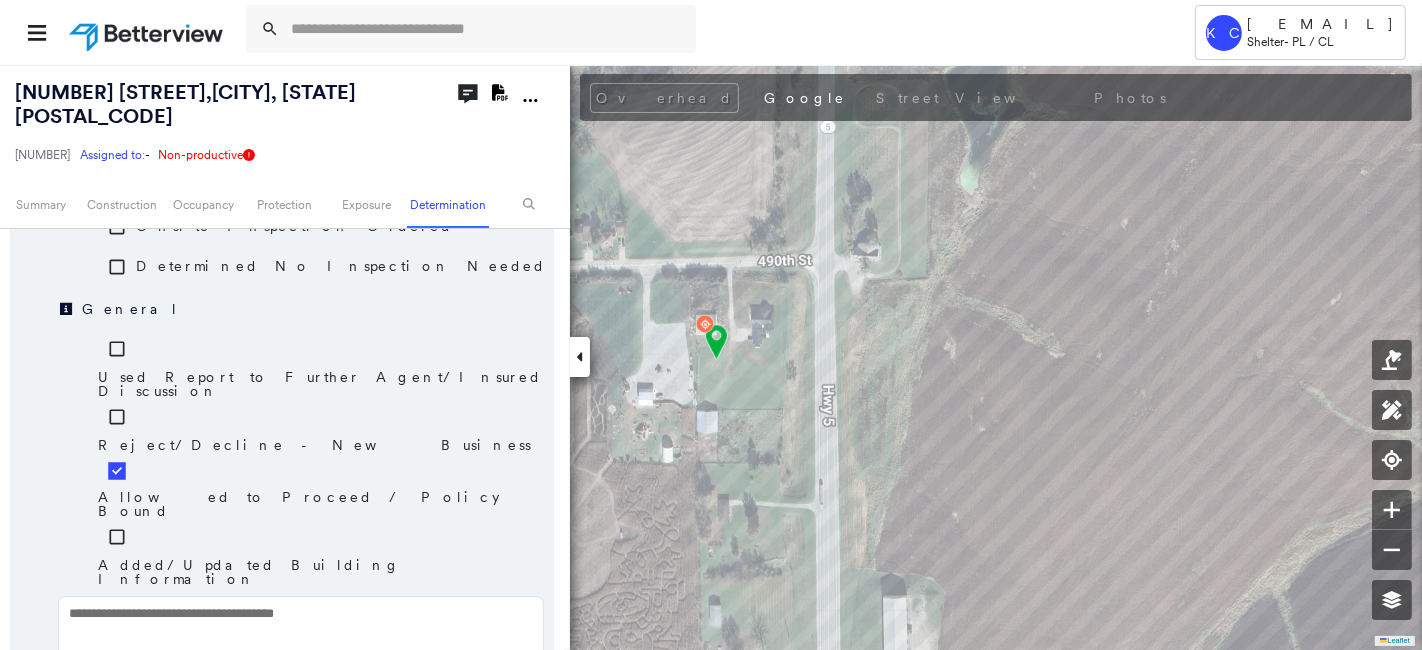click on "Save" at bounding box center [447, 709] 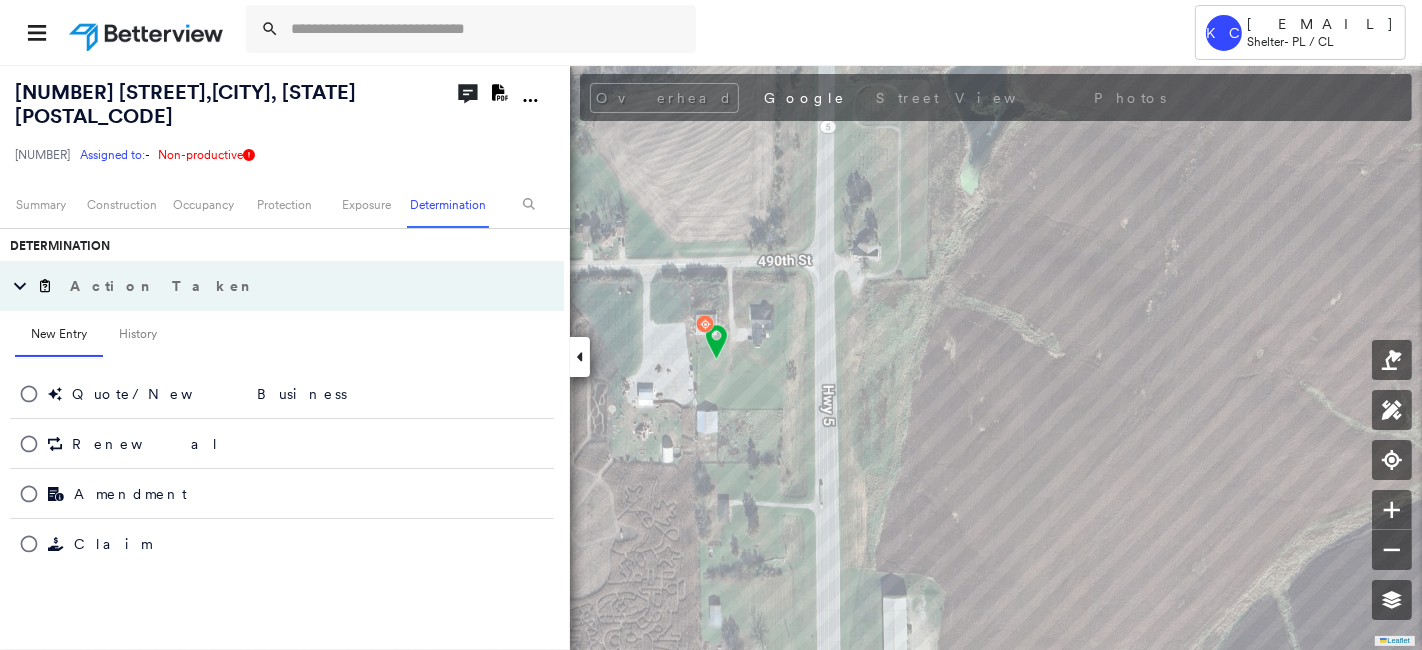 scroll, scrollTop: 618, scrollLeft: 0, axis: vertical 